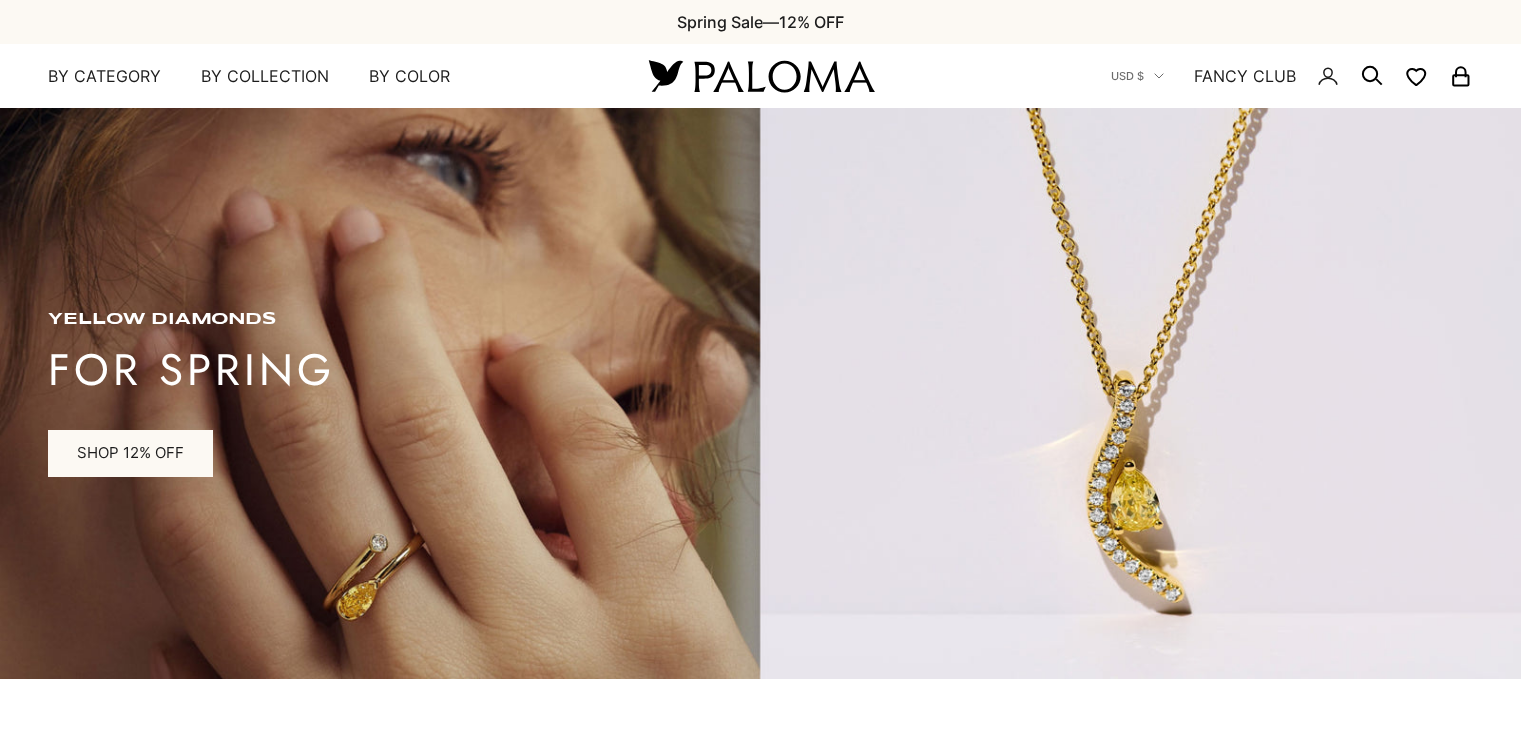 scroll, scrollTop: 0, scrollLeft: 0, axis: both 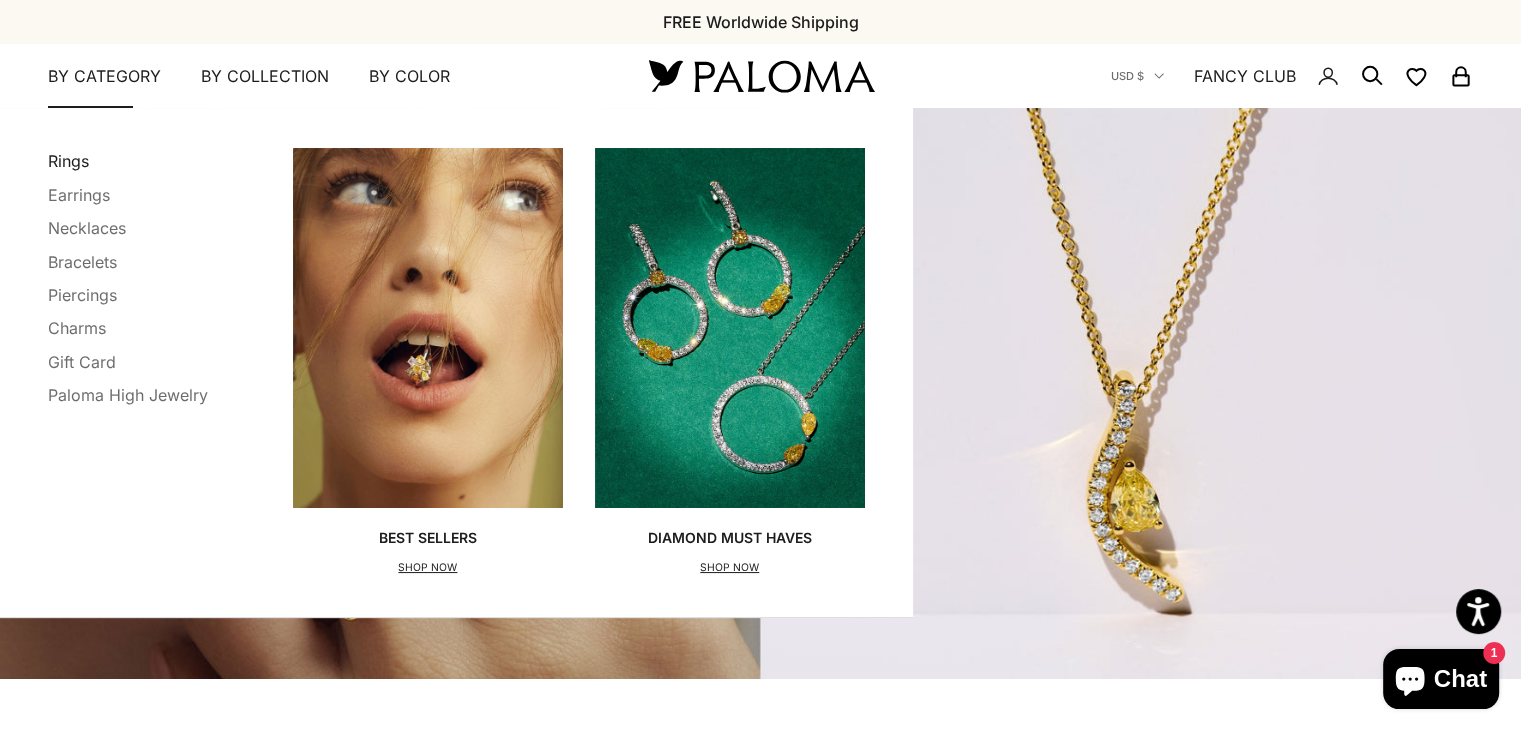 click on "Rings" at bounding box center (68, 161) 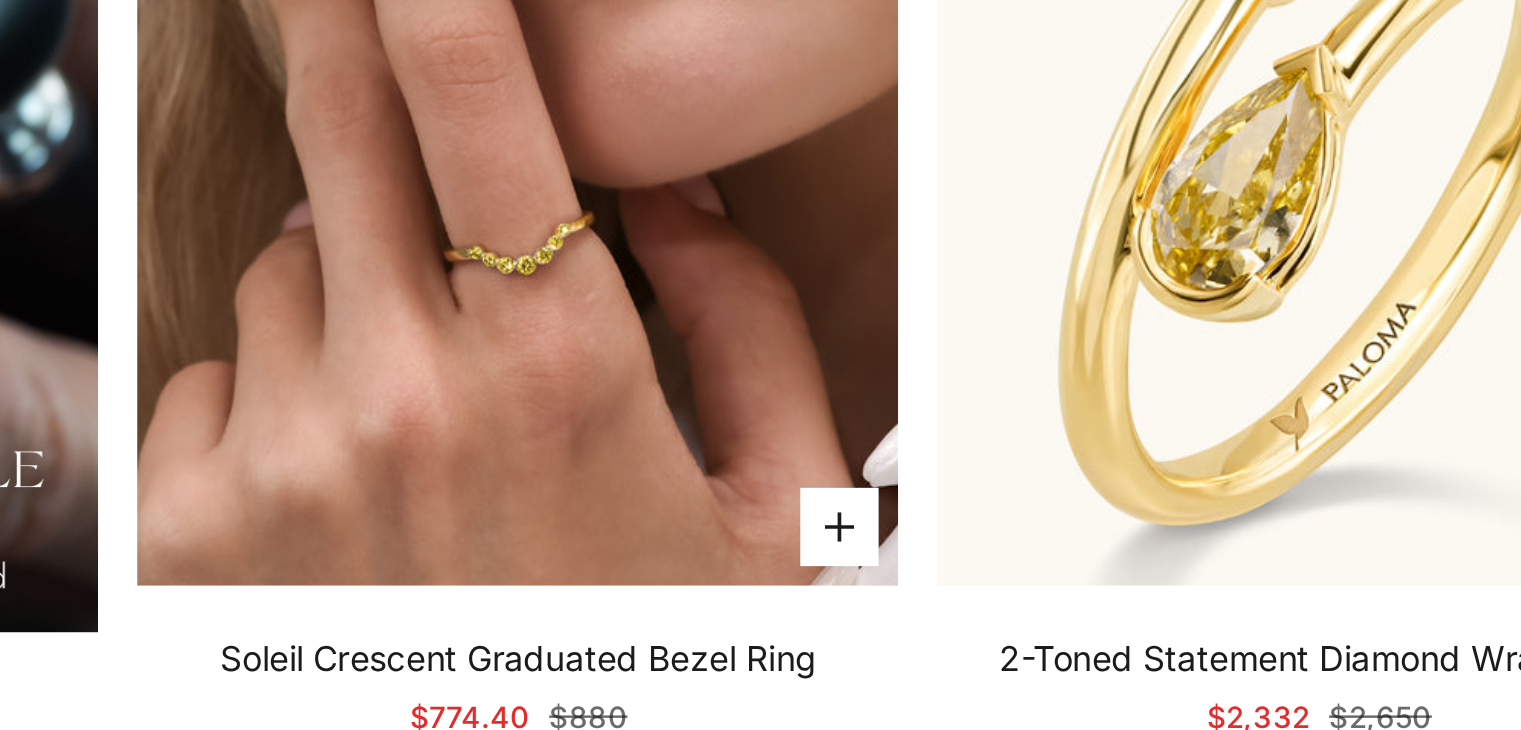 scroll, scrollTop: 1564, scrollLeft: 0, axis: vertical 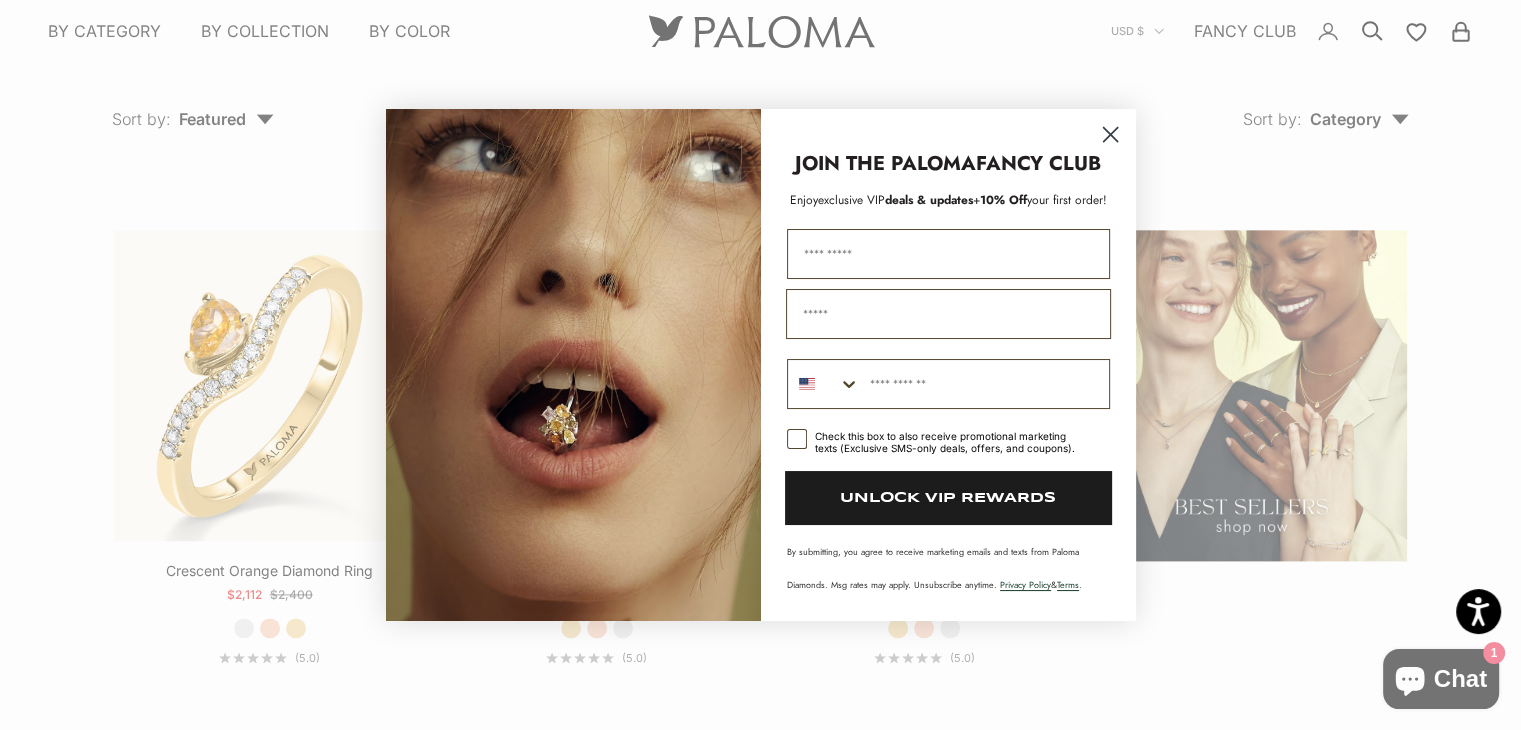 click 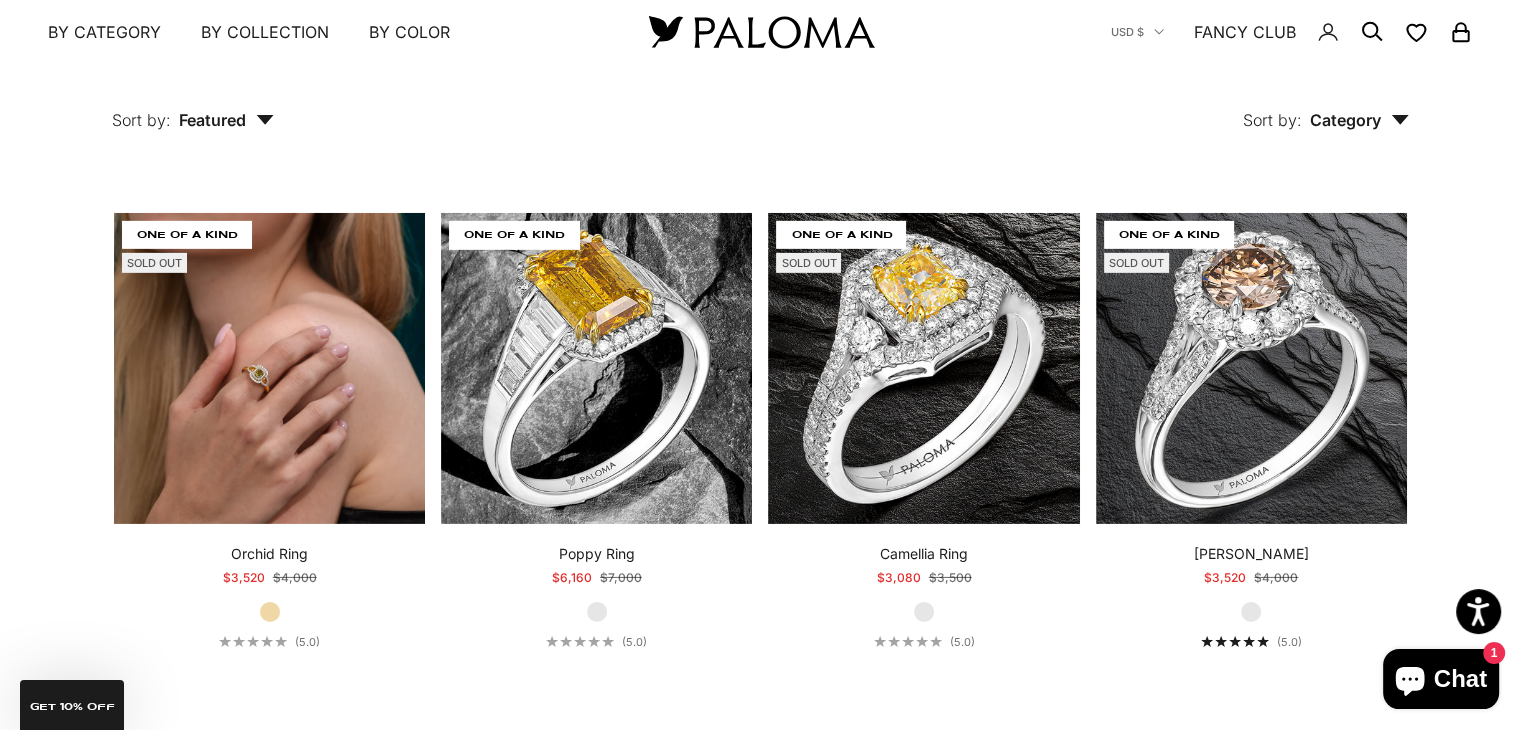 scroll, scrollTop: 6324, scrollLeft: 0, axis: vertical 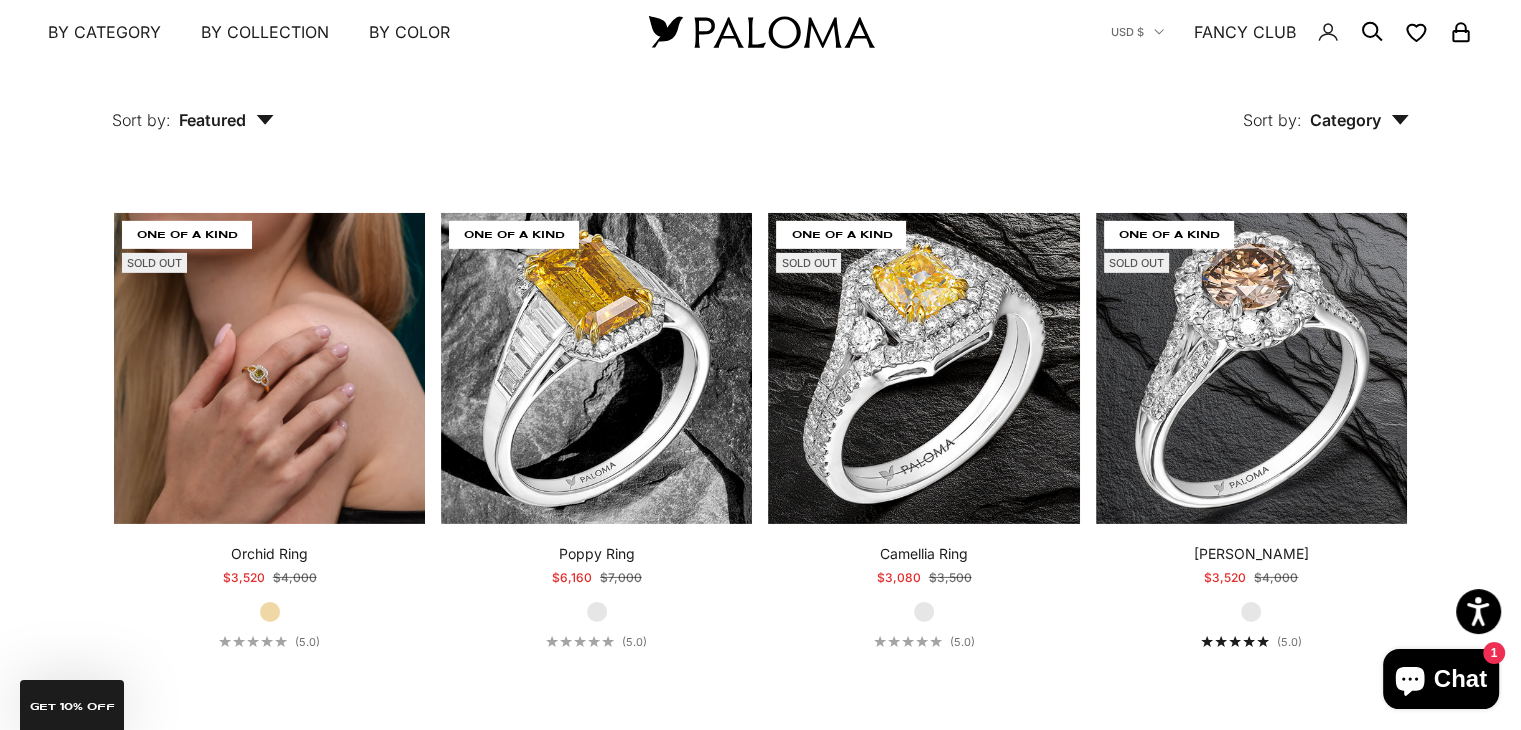 click at bounding box center [269, 368] 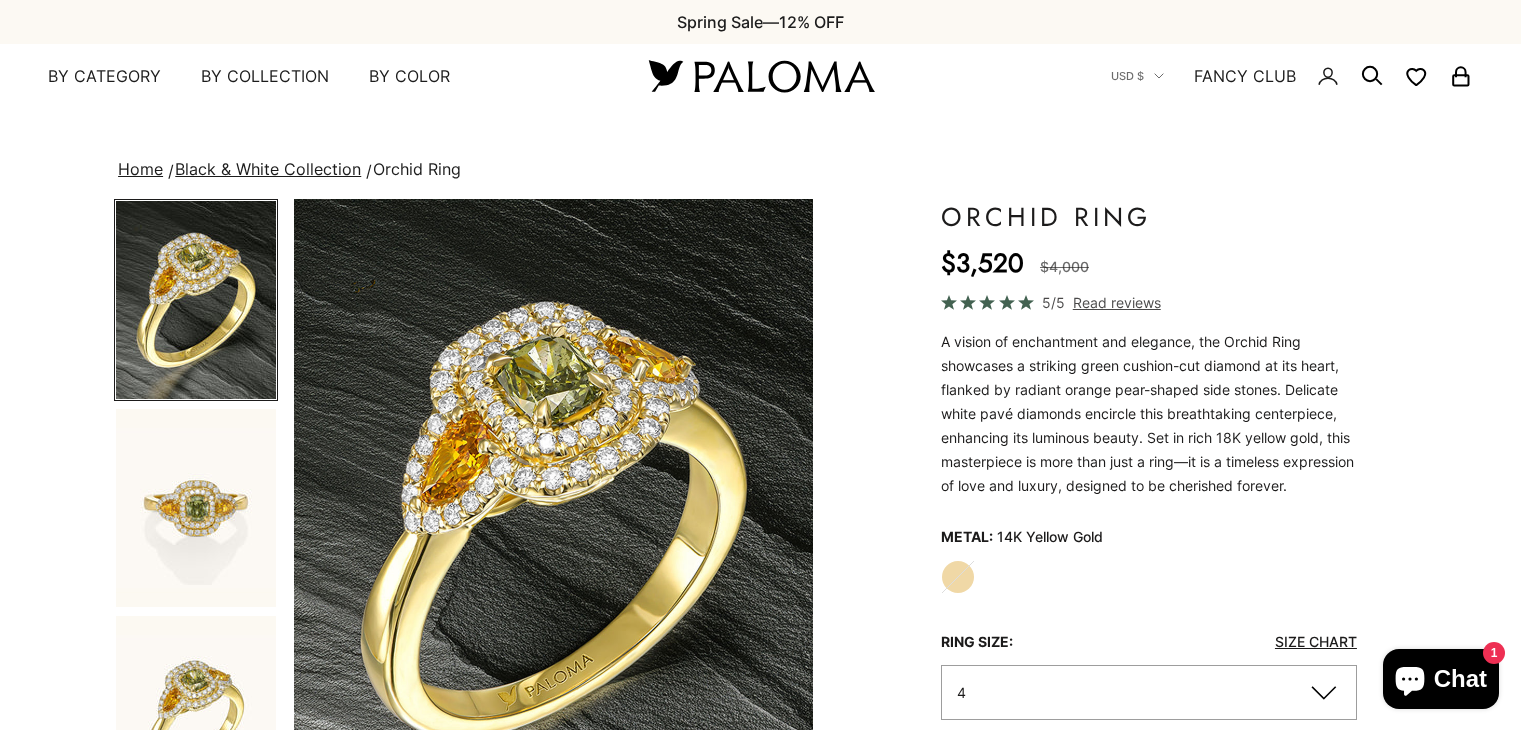 scroll, scrollTop: 0, scrollLeft: 0, axis: both 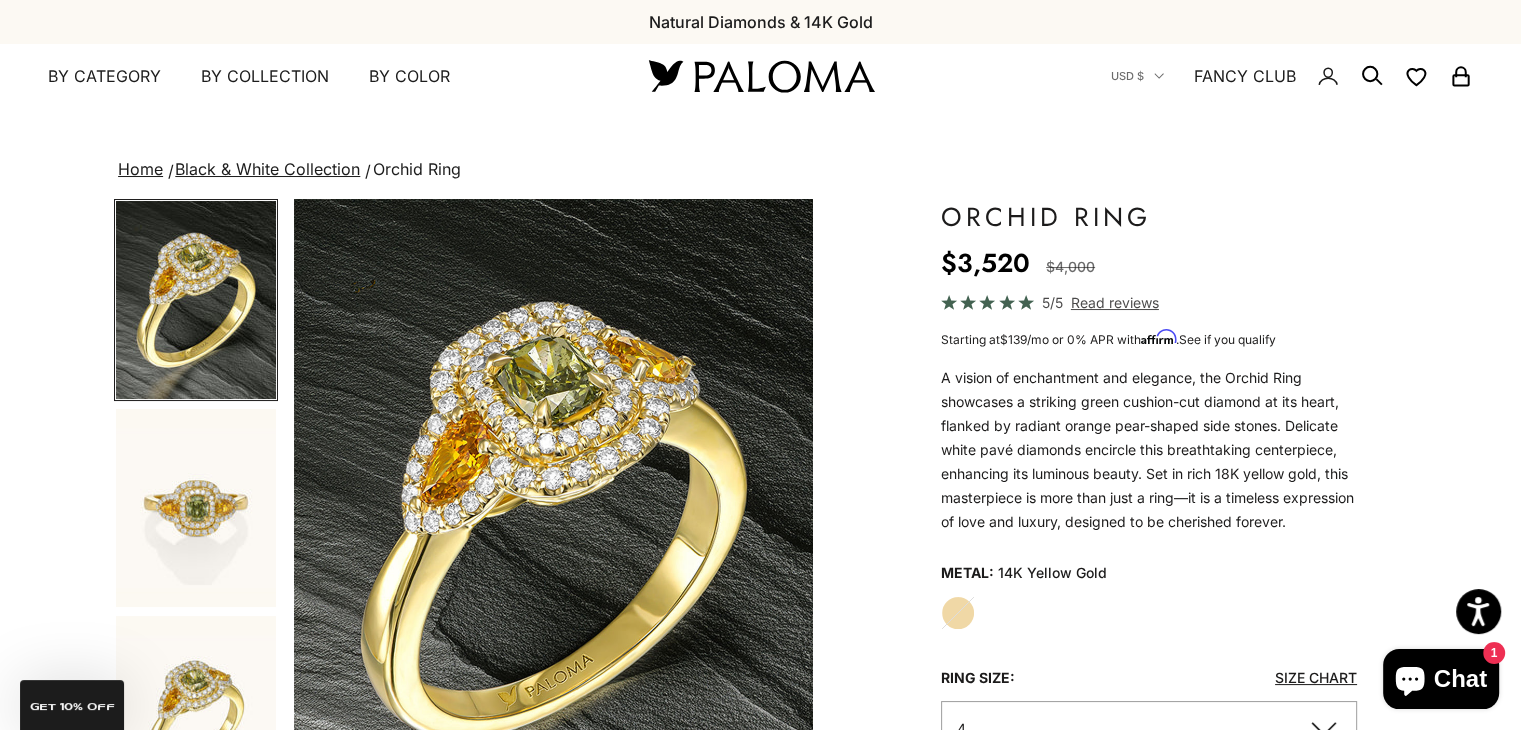 click at bounding box center [196, 508] 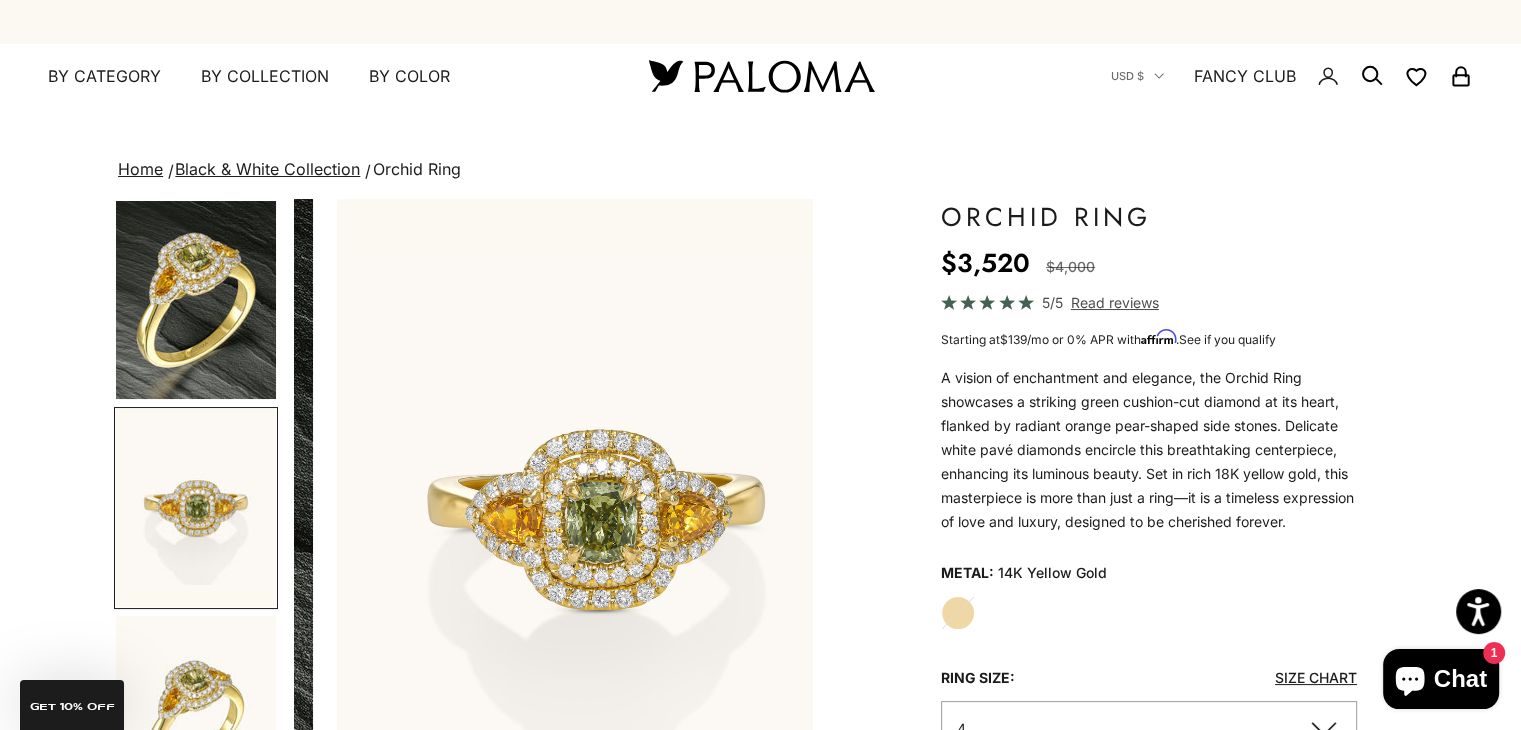 scroll, scrollTop: 0, scrollLeft: 543, axis: horizontal 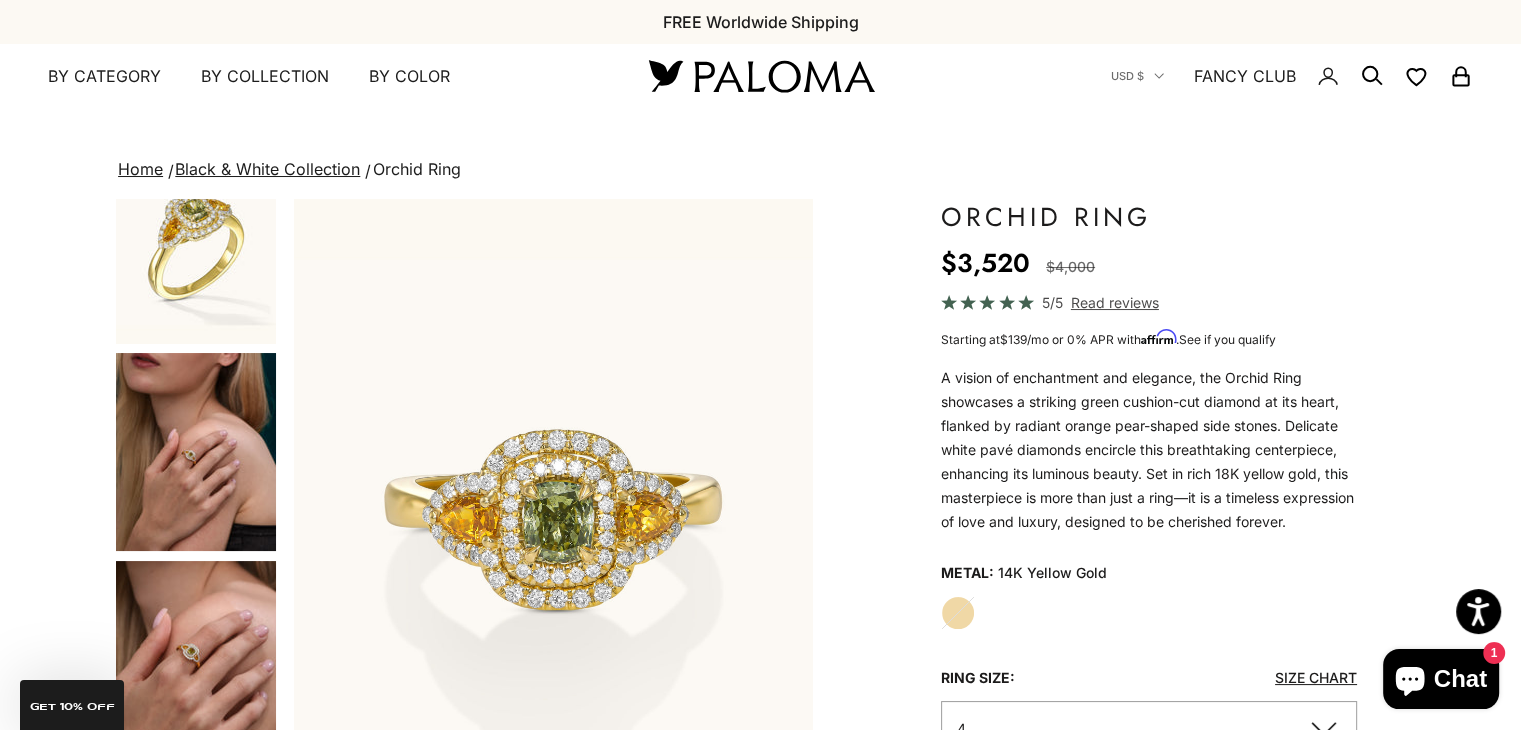 click at bounding box center [196, 452] 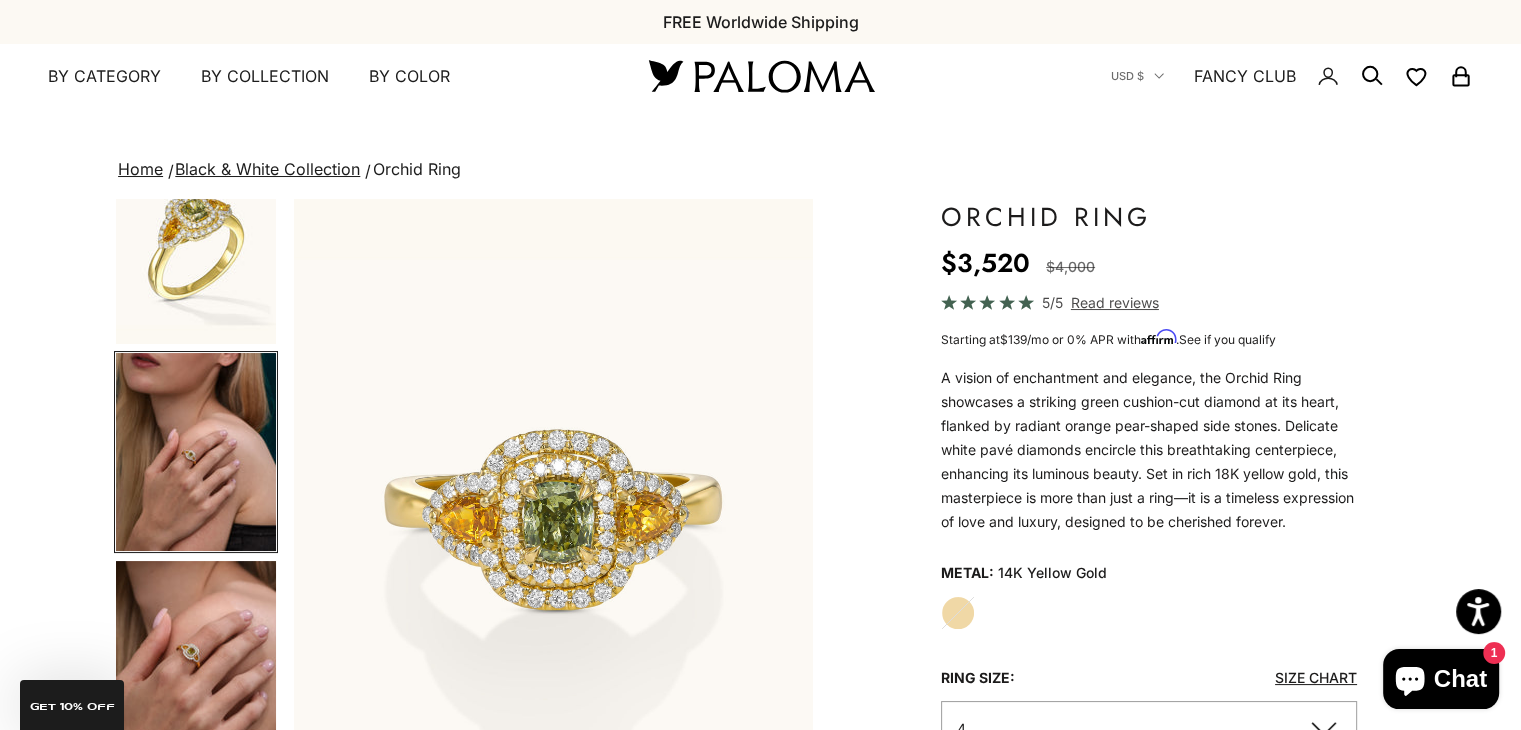 scroll, scrollTop: 404, scrollLeft: 0, axis: vertical 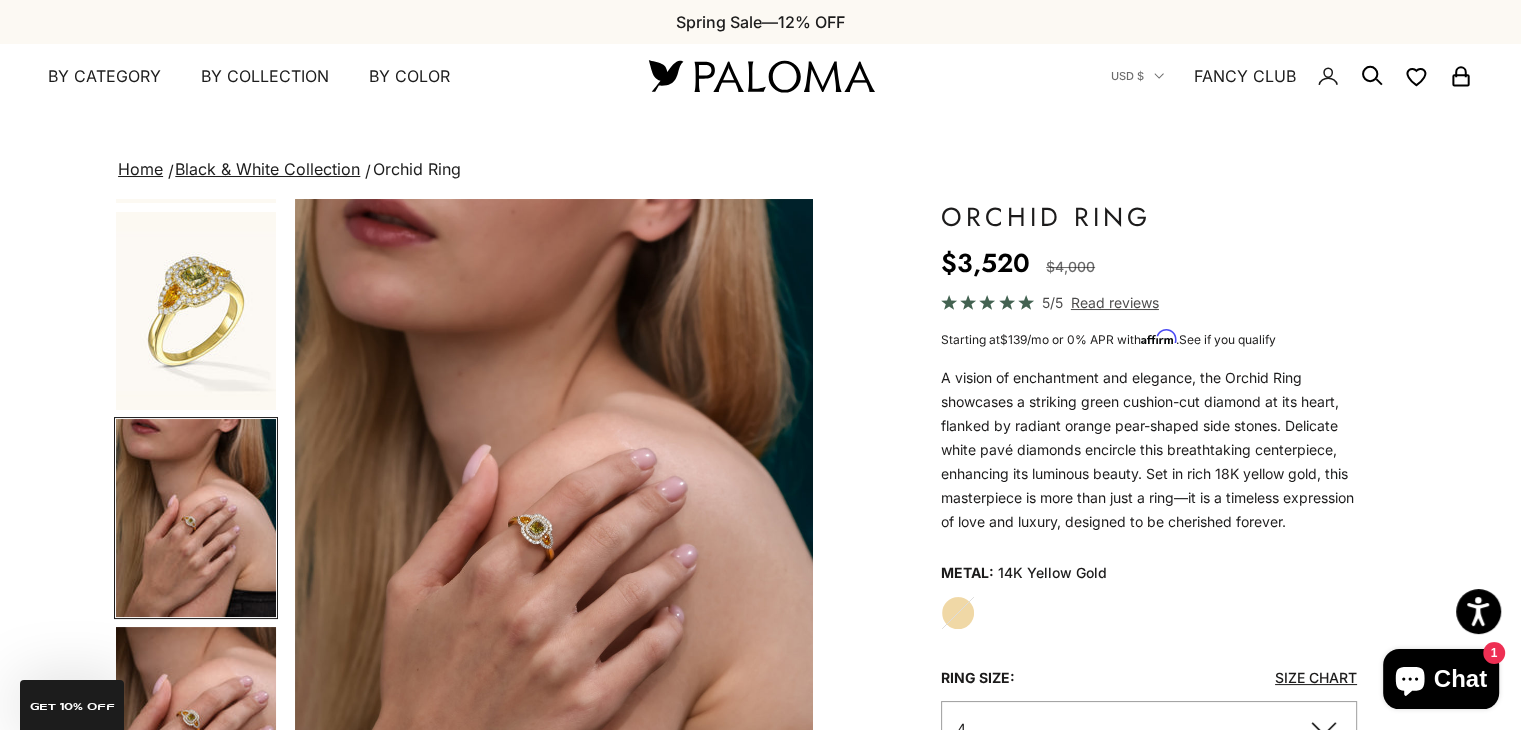 click at bounding box center (196, 726) 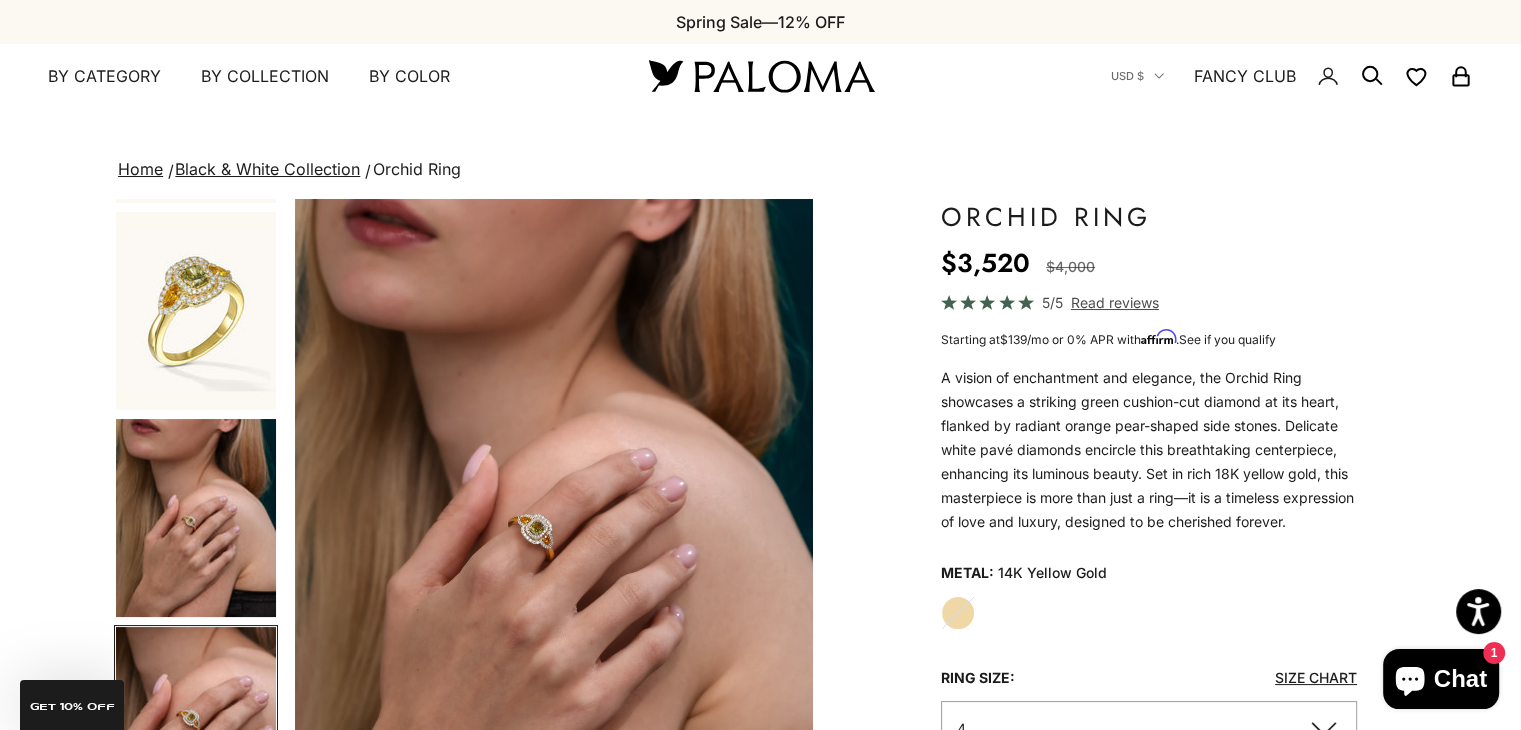 scroll, scrollTop: 0, scrollLeft: 1935, axis: horizontal 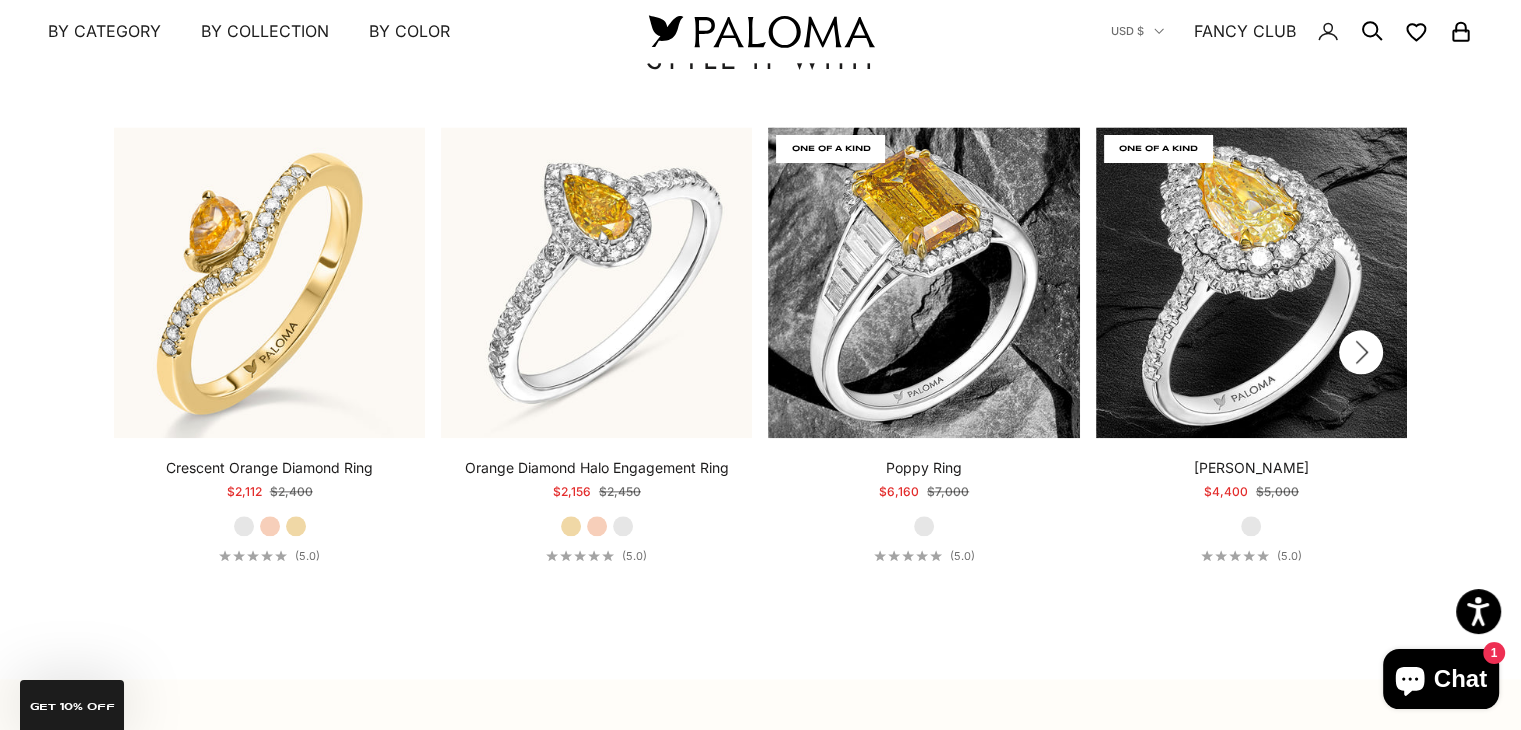 click 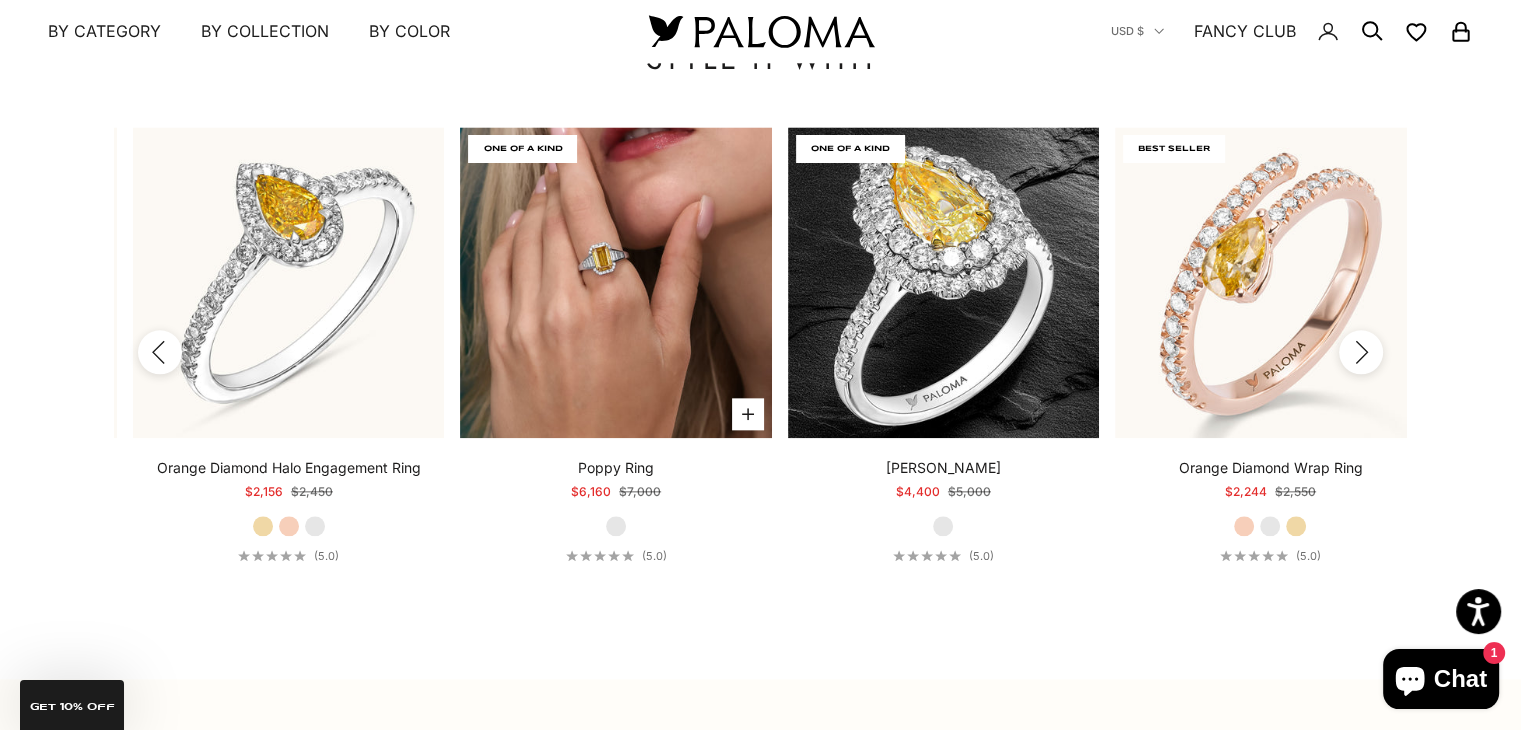 scroll, scrollTop: 0, scrollLeft: 327, axis: horizontal 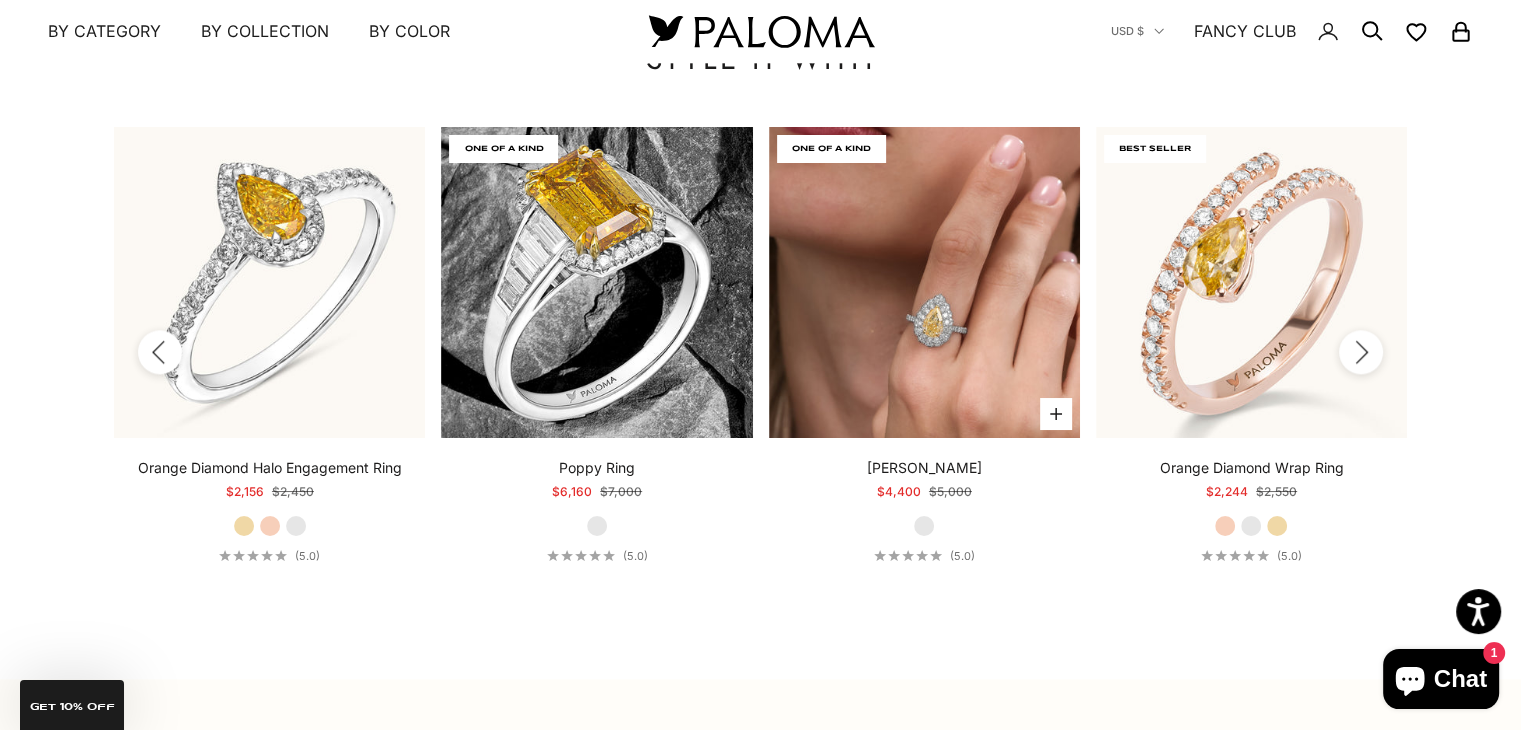 click at bounding box center [924, 282] 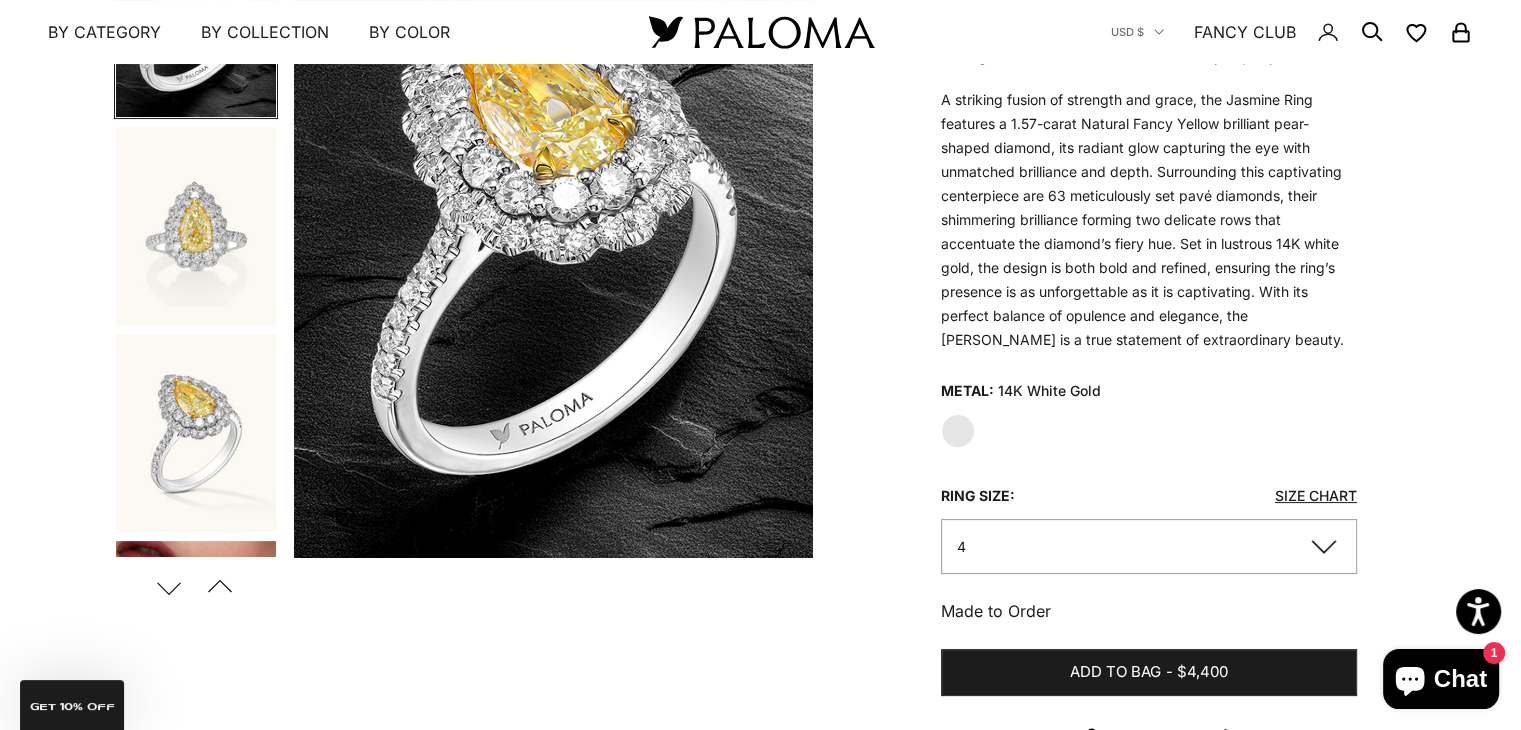 scroll, scrollTop: 200, scrollLeft: 0, axis: vertical 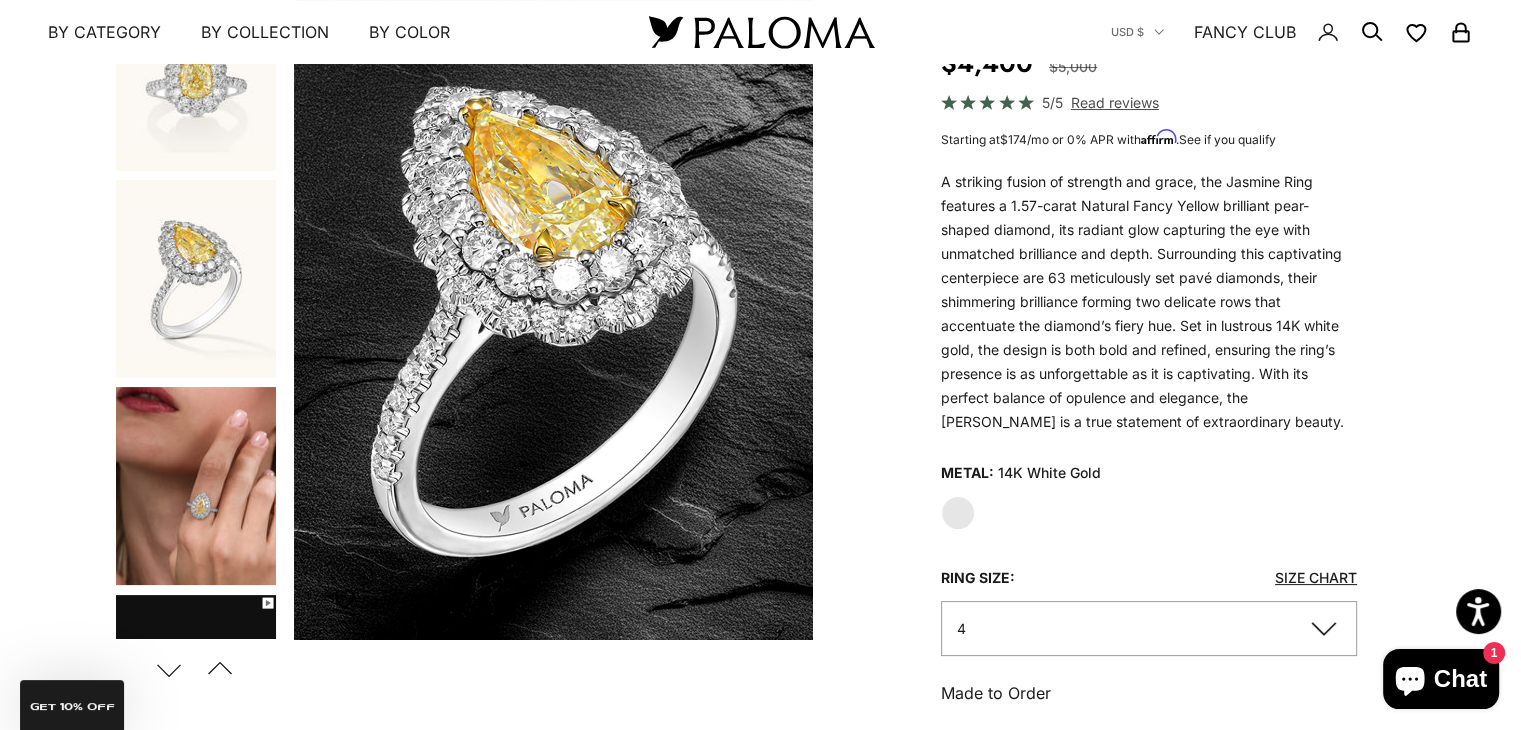 click at bounding box center (196, 486) 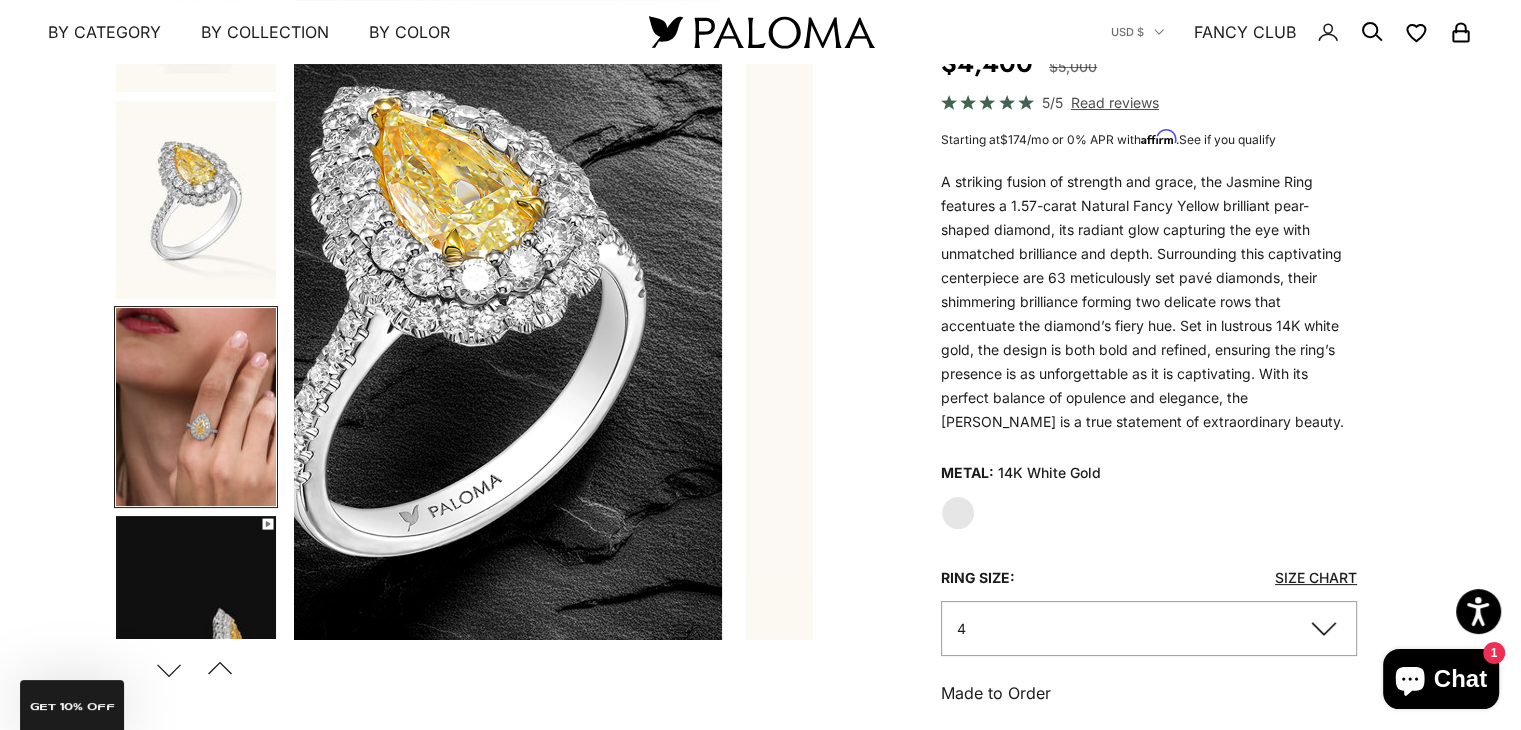 scroll, scrollTop: 404, scrollLeft: 0, axis: vertical 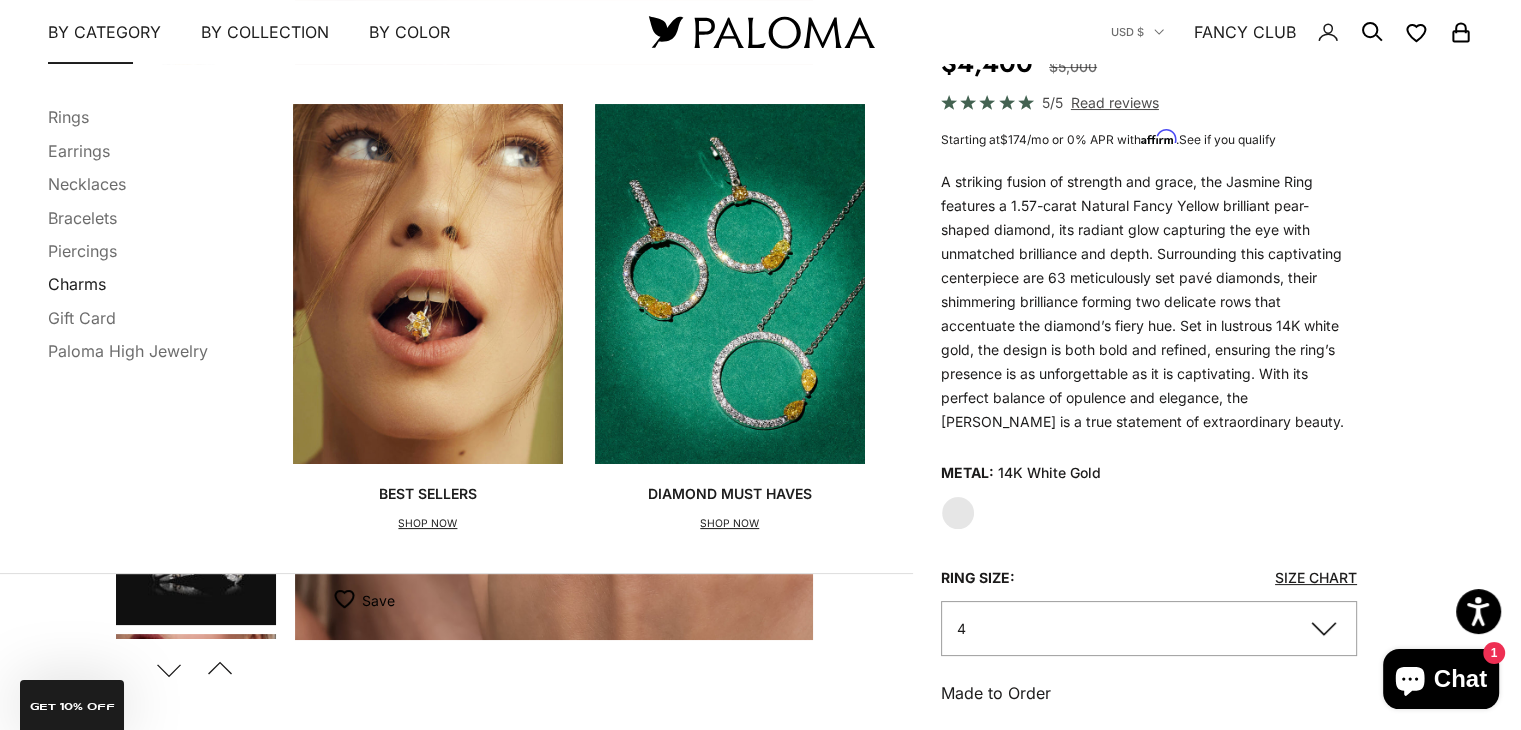 click on "Charms" at bounding box center (77, 284) 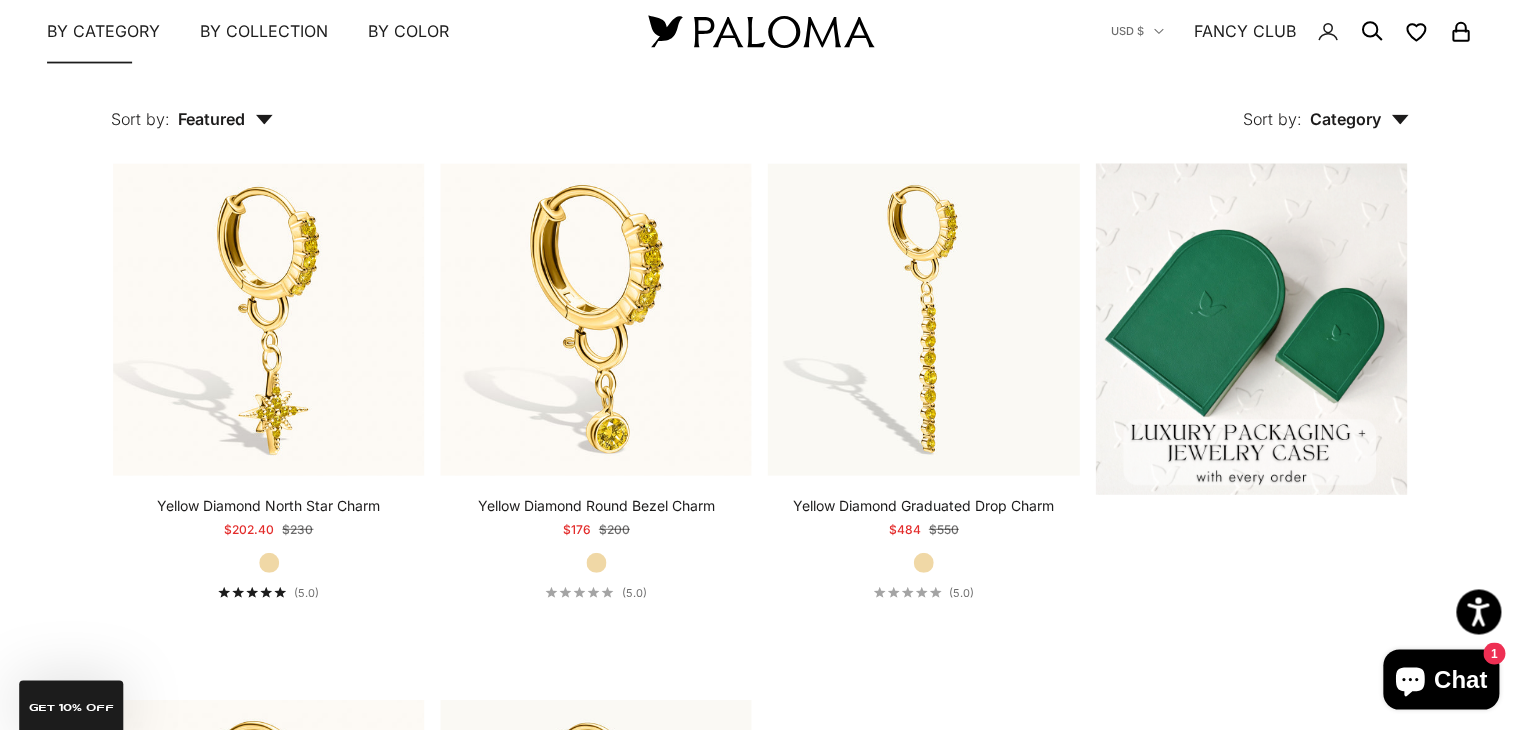 scroll, scrollTop: 442, scrollLeft: 0, axis: vertical 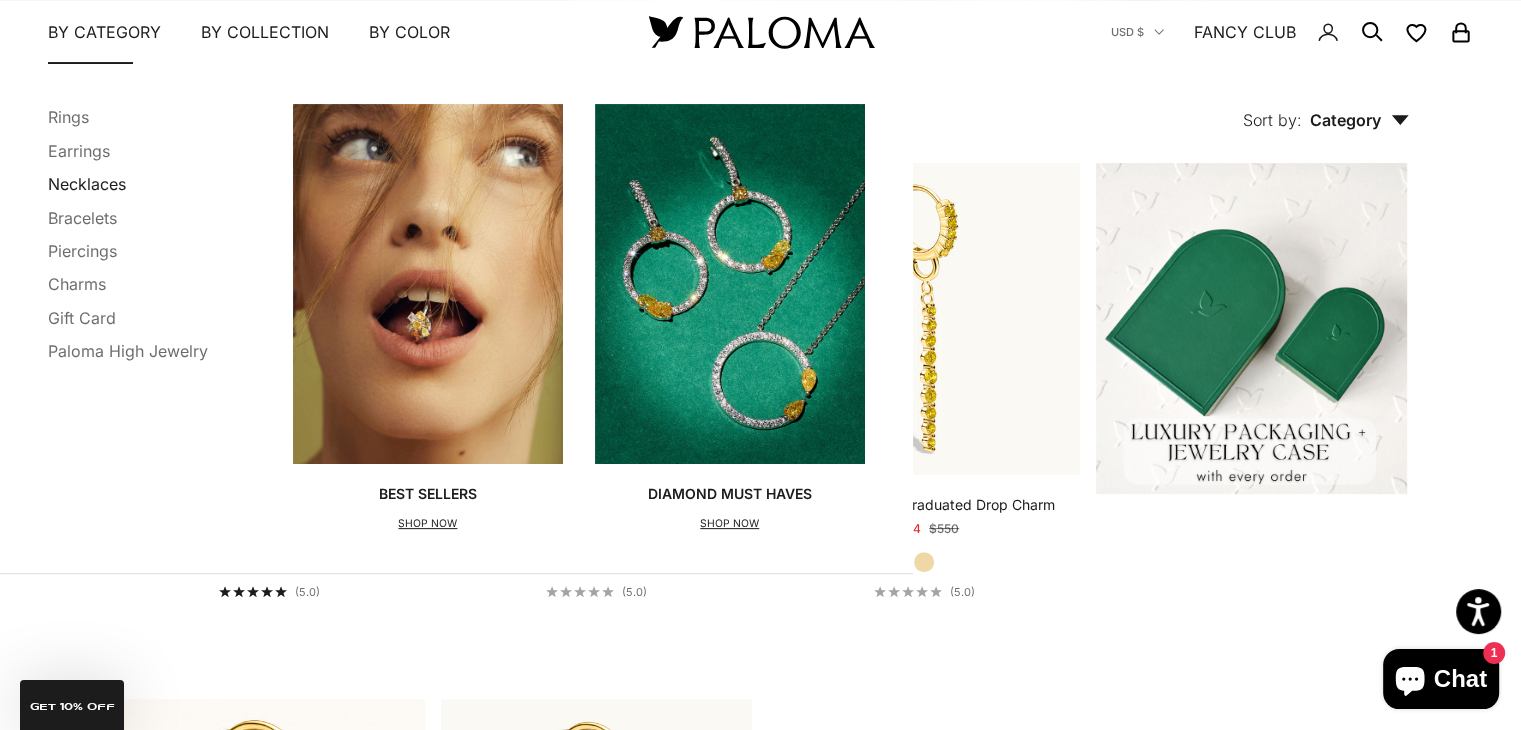 click on "Necklaces" at bounding box center [87, 184] 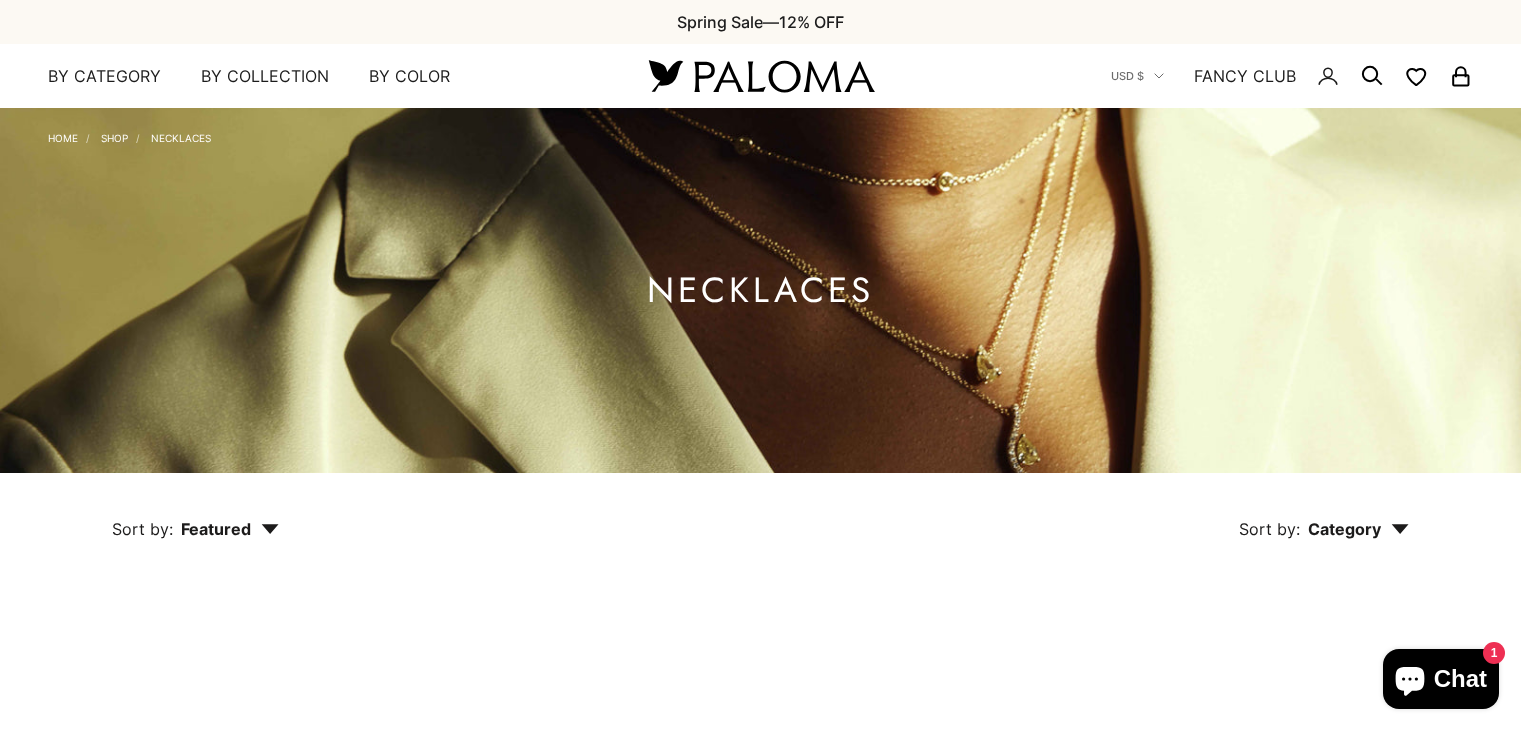 scroll, scrollTop: 0, scrollLeft: 0, axis: both 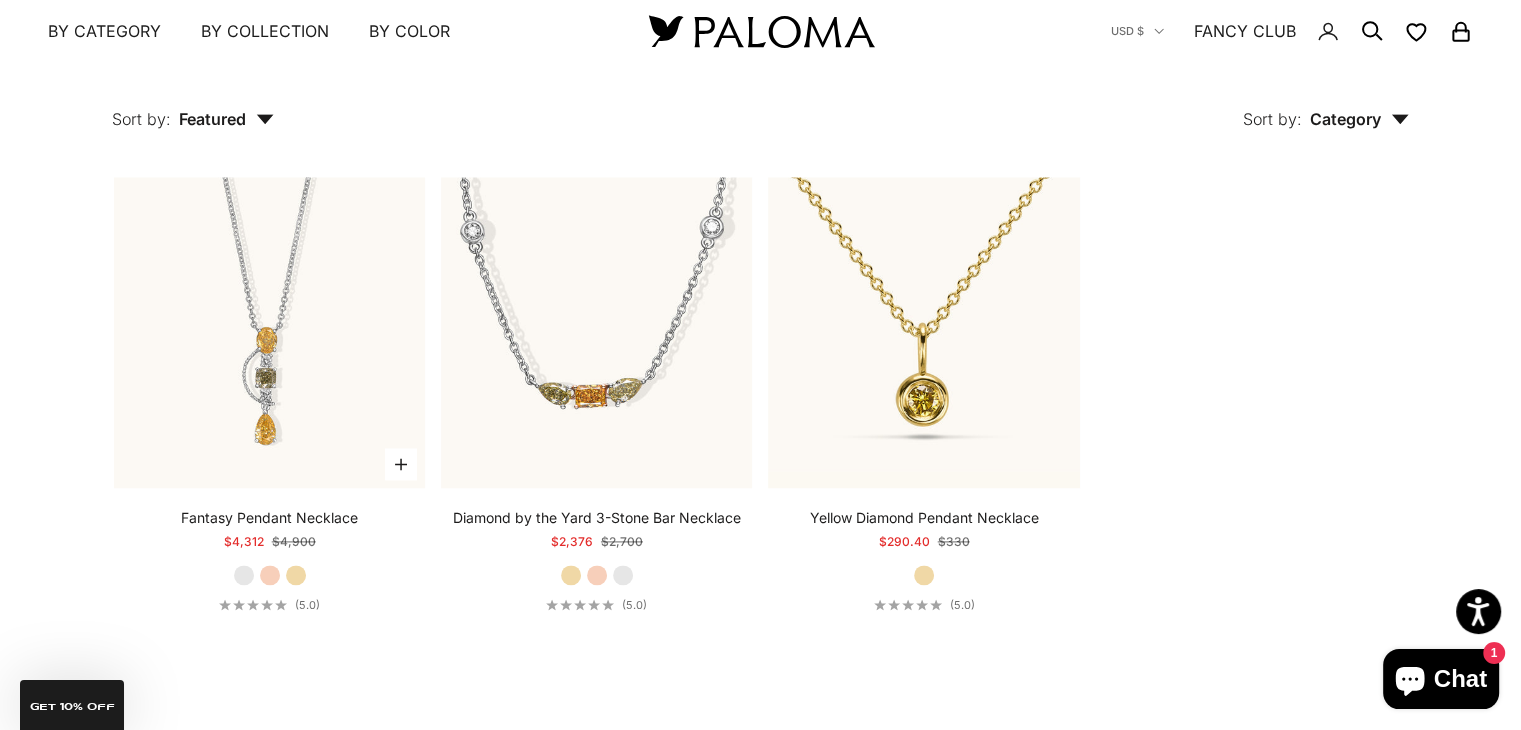 click on "Yellow Gold" at bounding box center [296, 575] 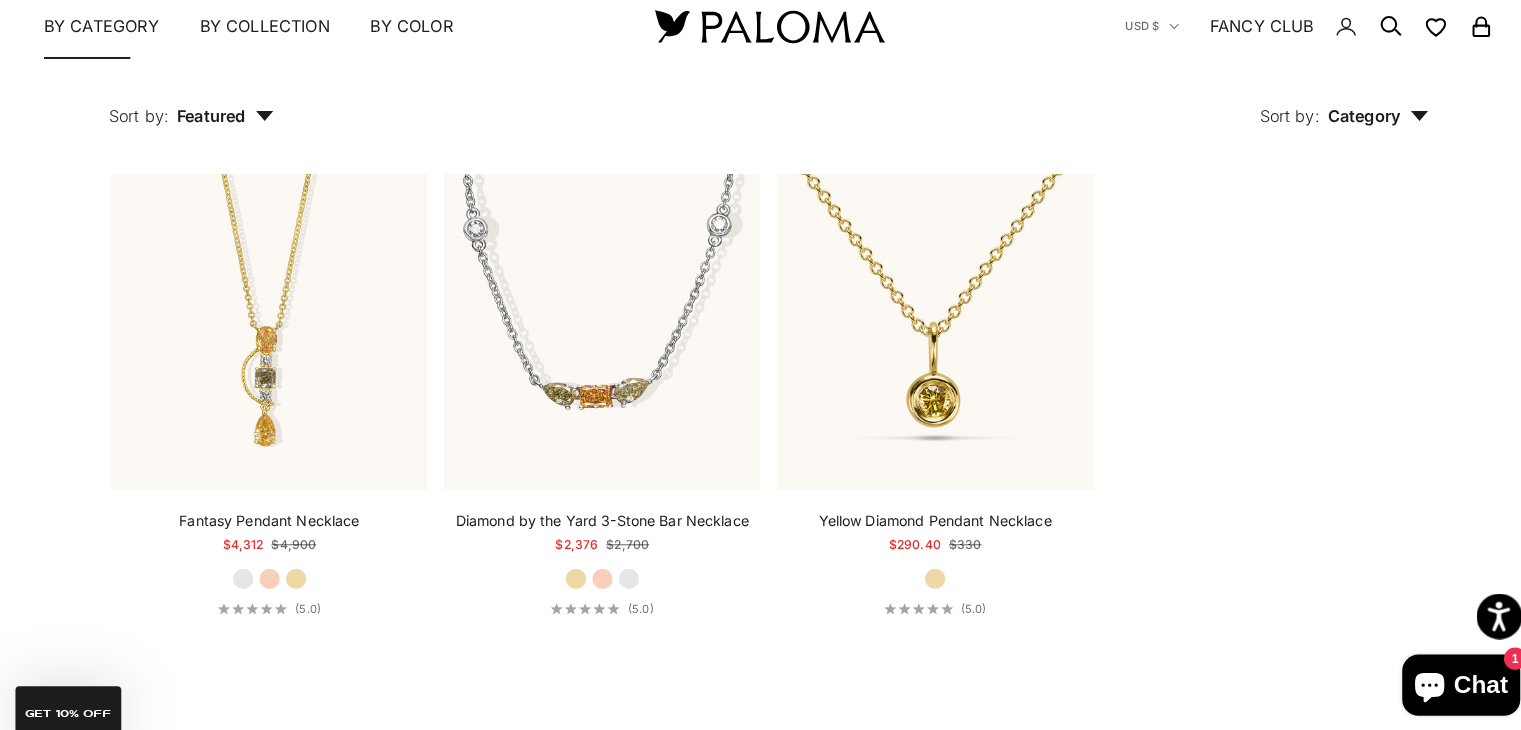 scroll, scrollTop: 2575, scrollLeft: 0, axis: vertical 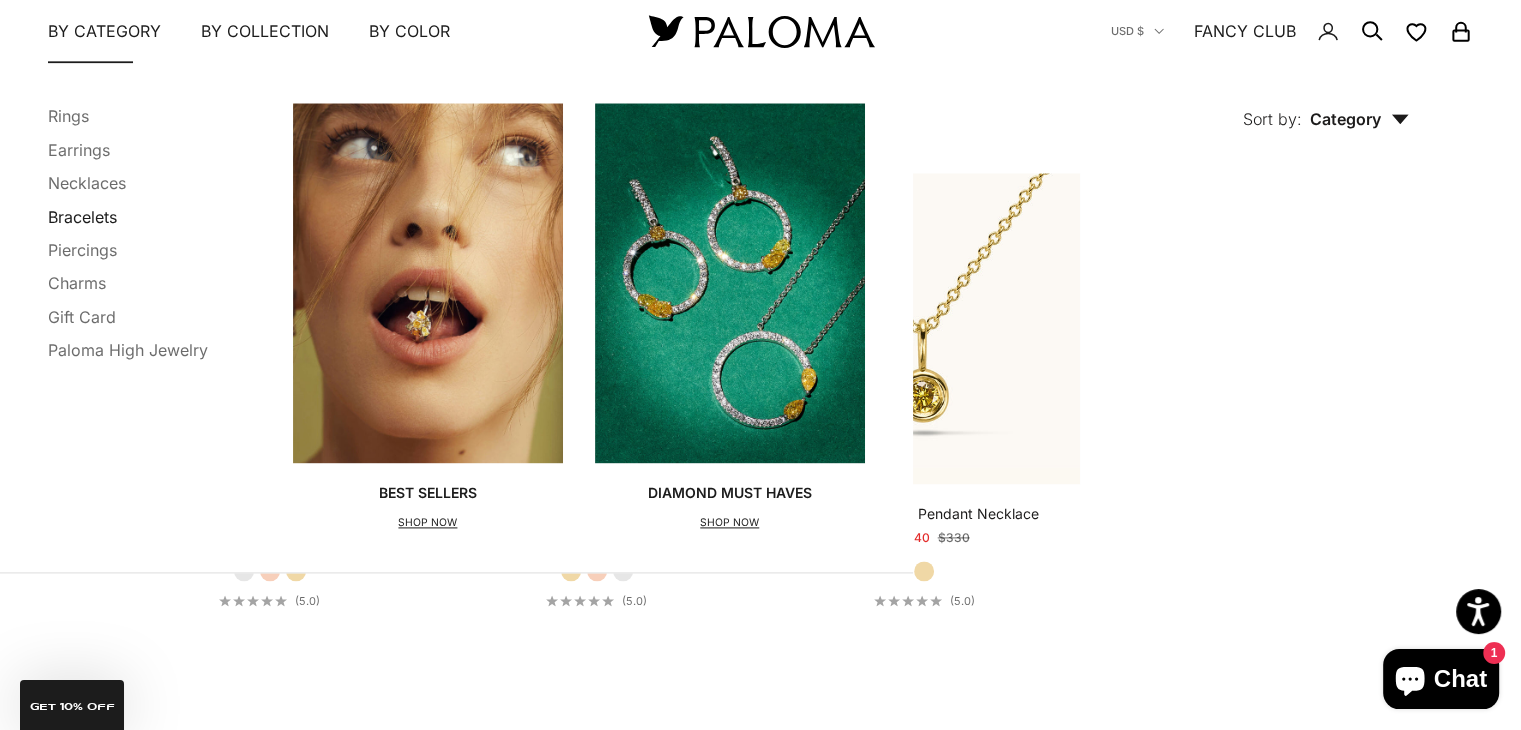 click on "Bracelets" at bounding box center [82, 217] 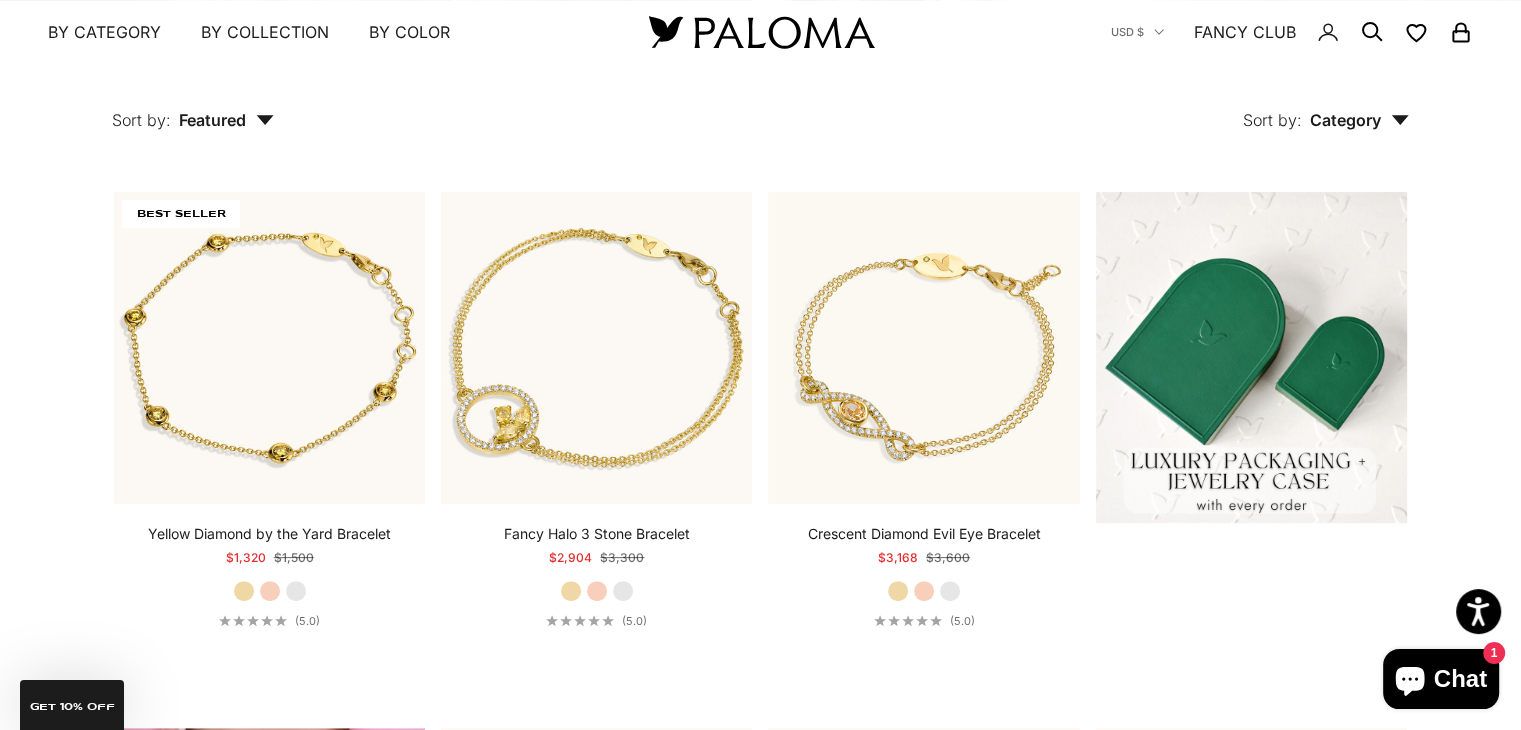 scroll, scrollTop: 303, scrollLeft: 0, axis: vertical 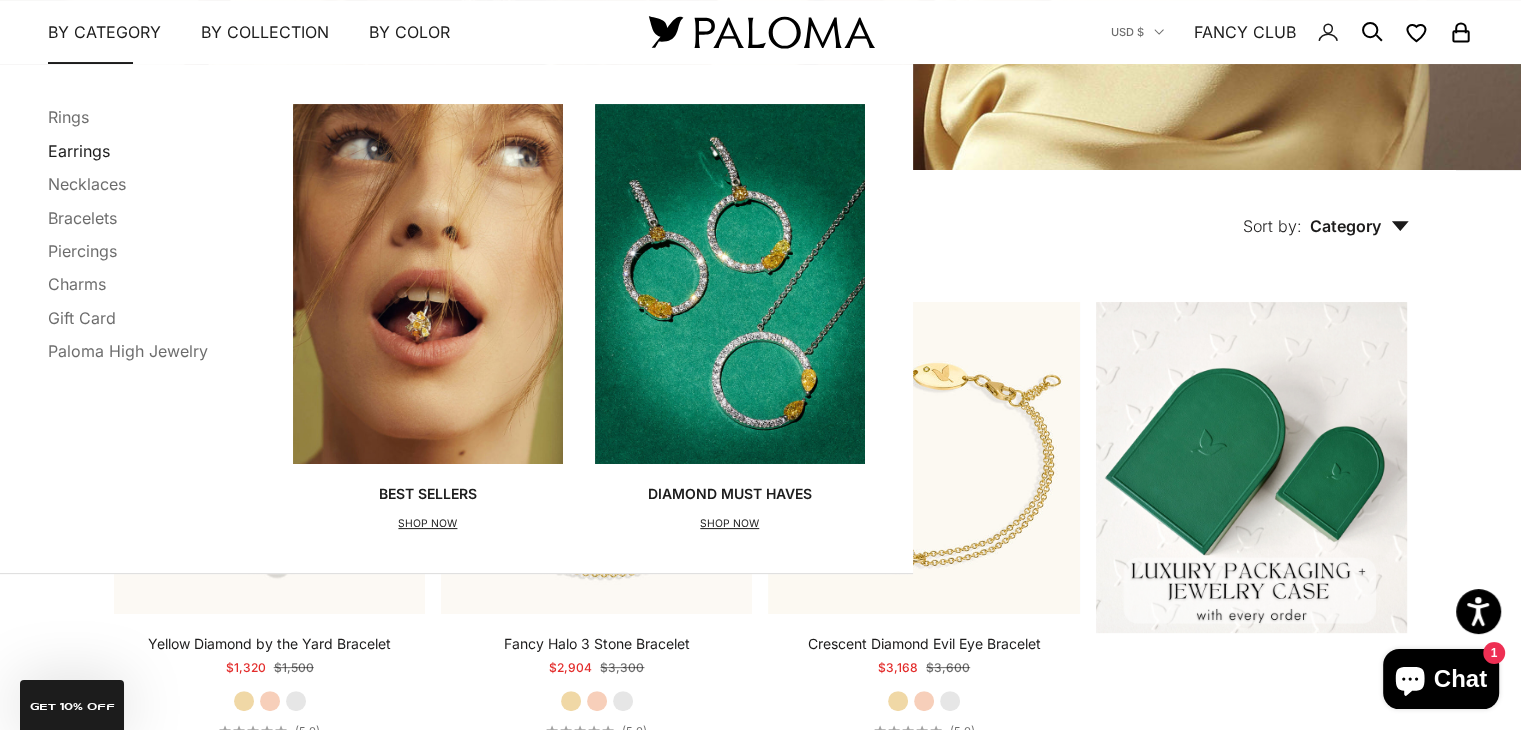 click on "Earrings" at bounding box center [79, 150] 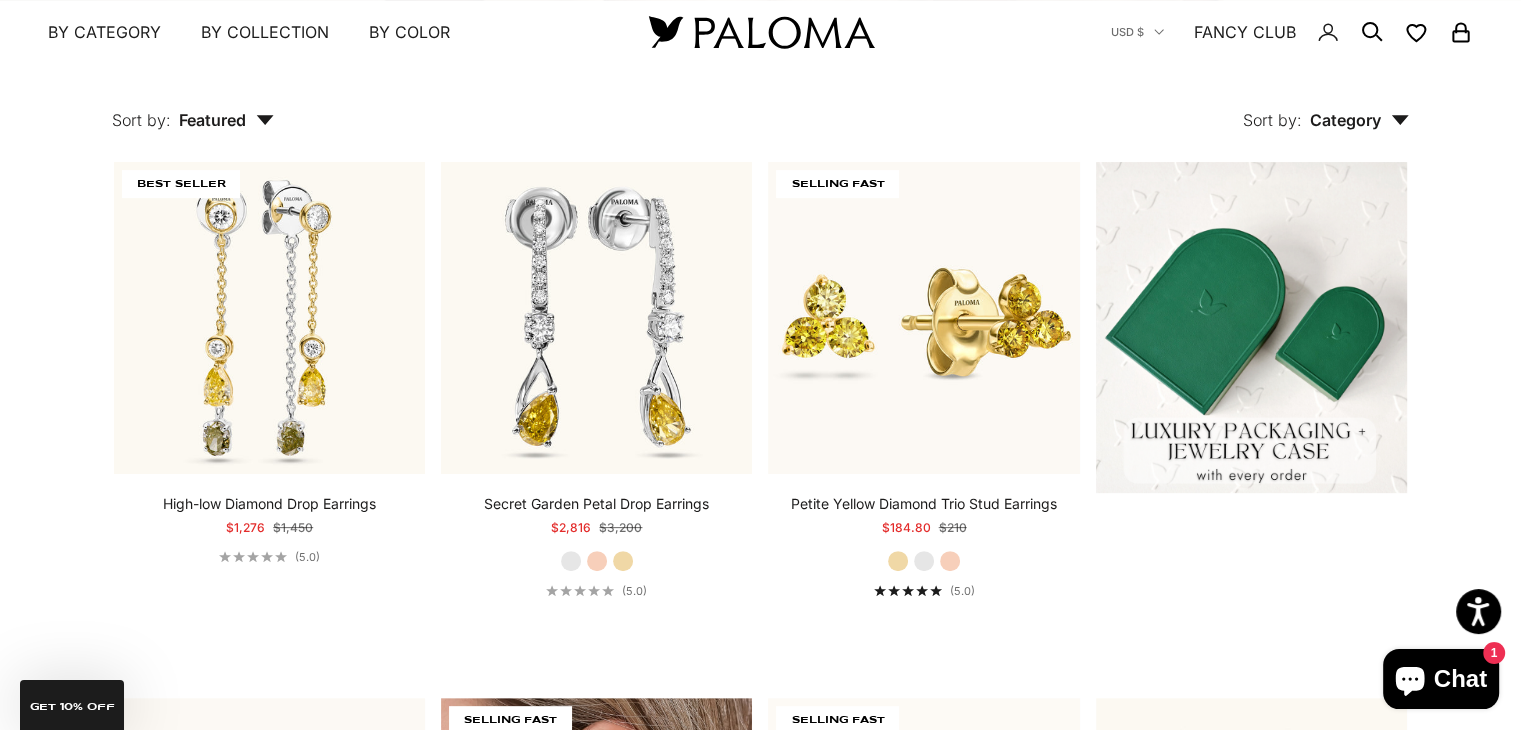 scroll, scrollTop: 444, scrollLeft: 0, axis: vertical 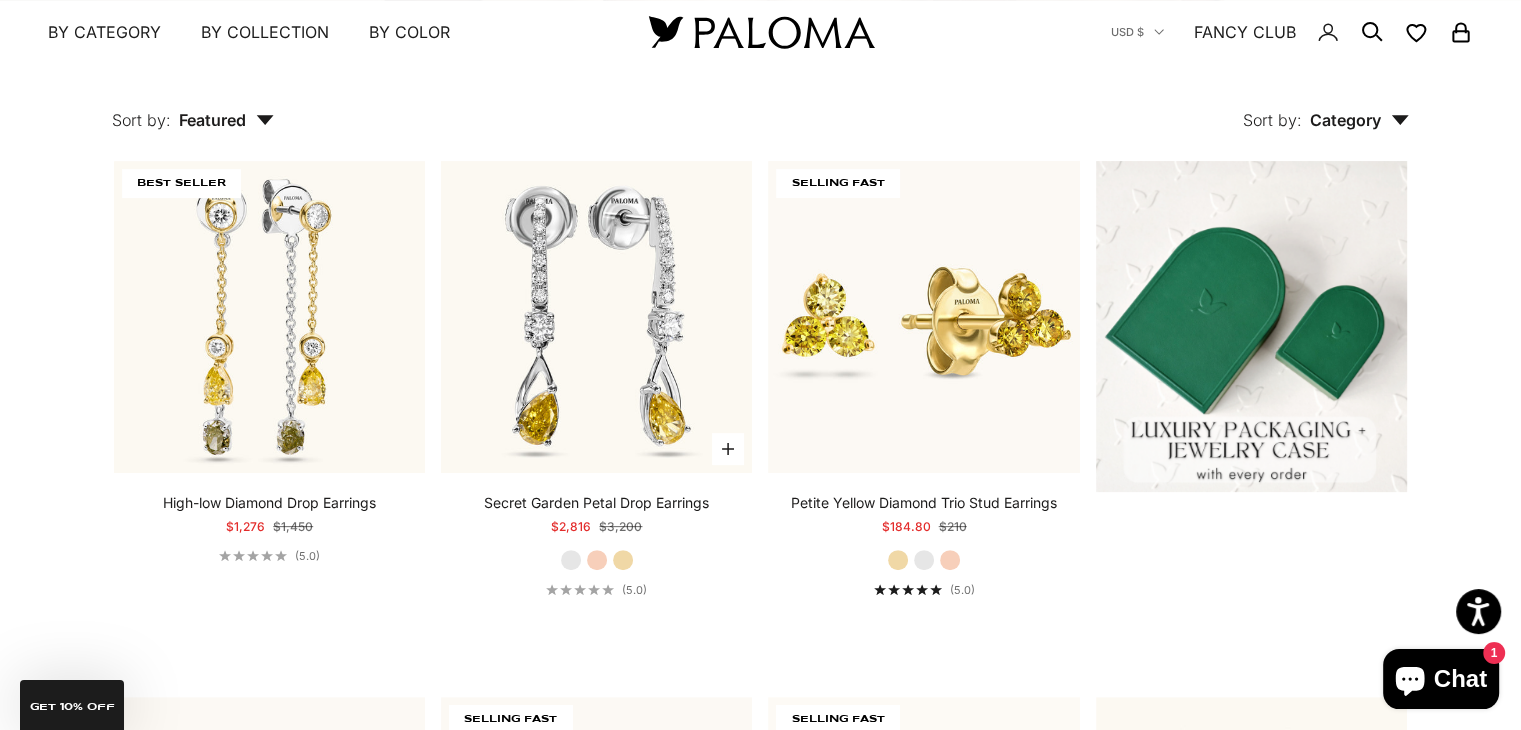click on "Yellow Gold" at bounding box center [623, 560] 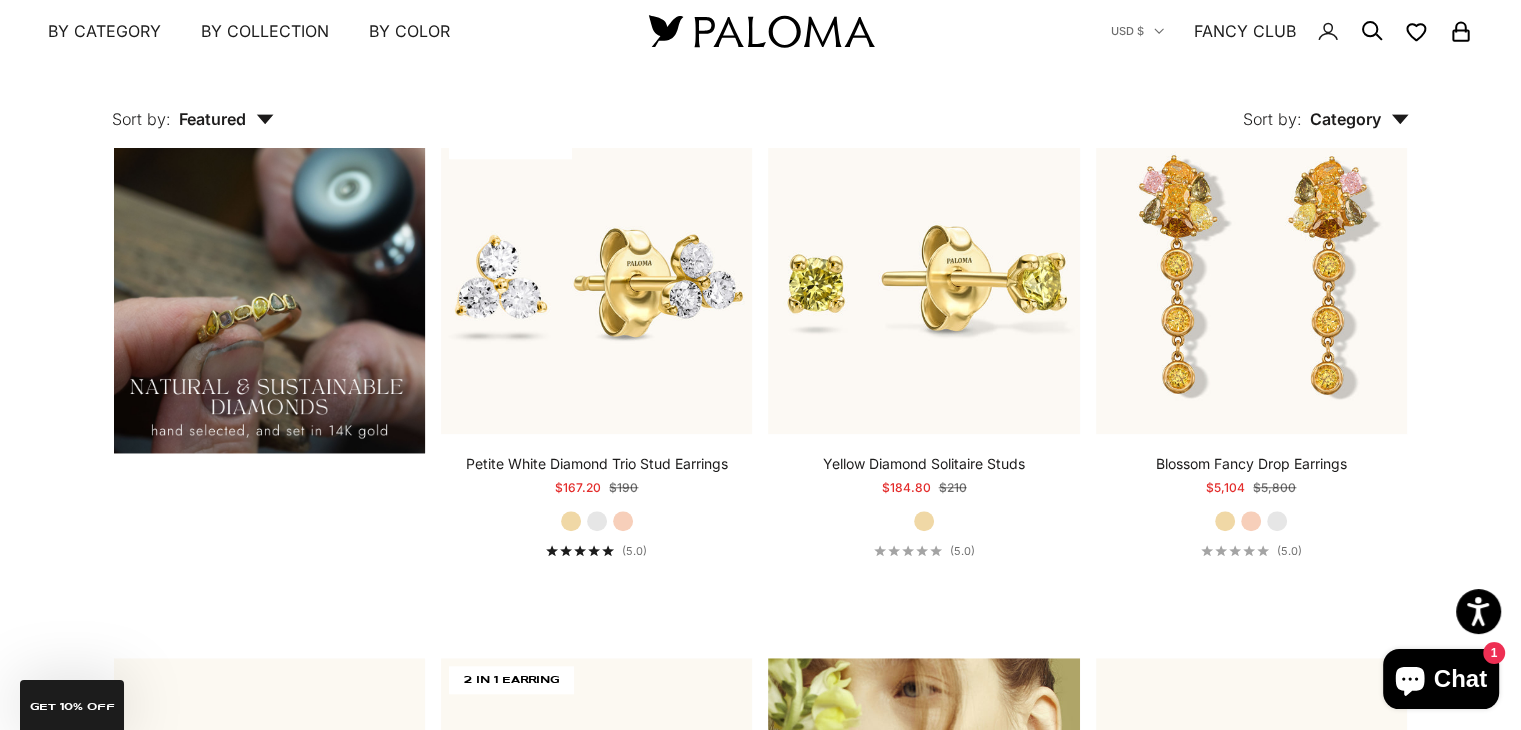 scroll, scrollTop: 1572, scrollLeft: 0, axis: vertical 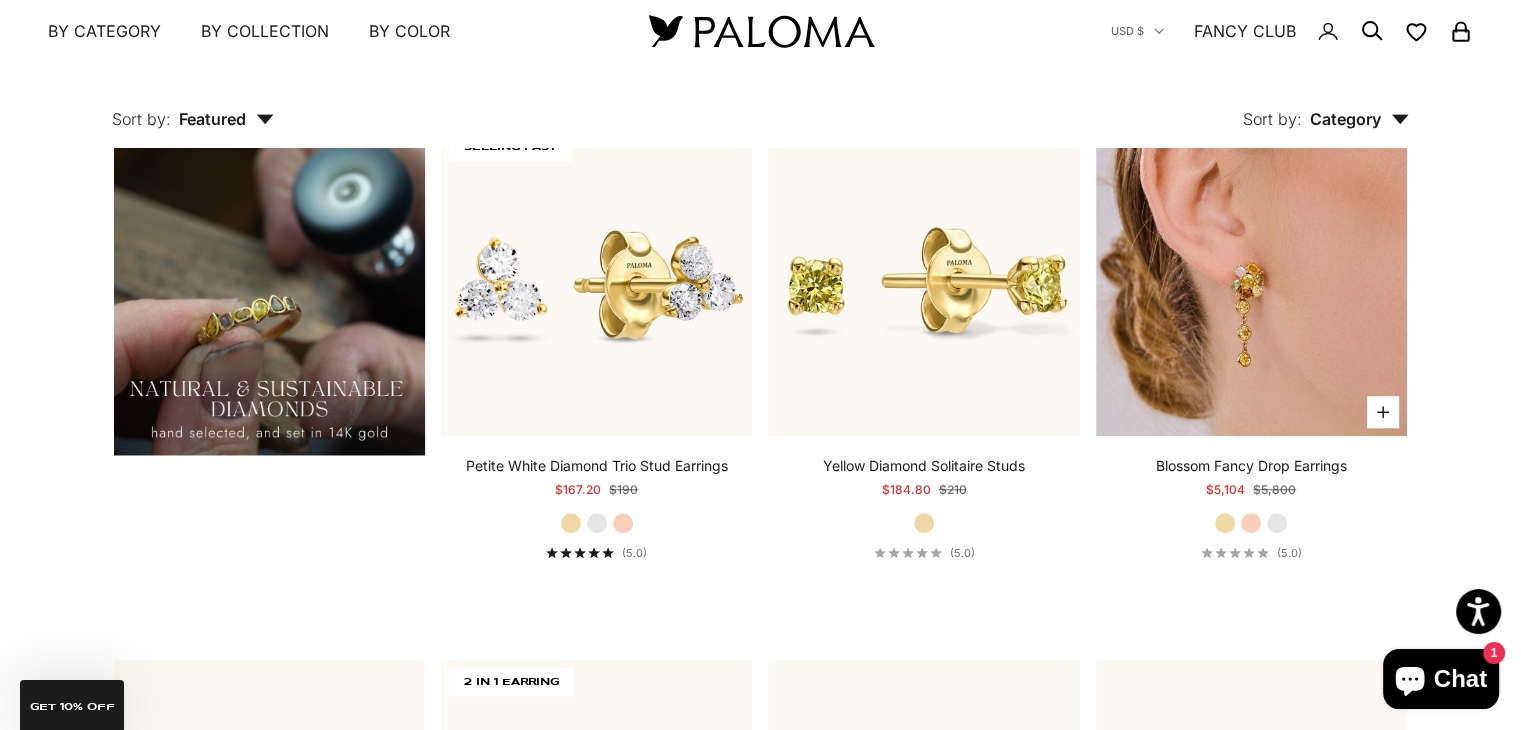 click at bounding box center (1251, 280) 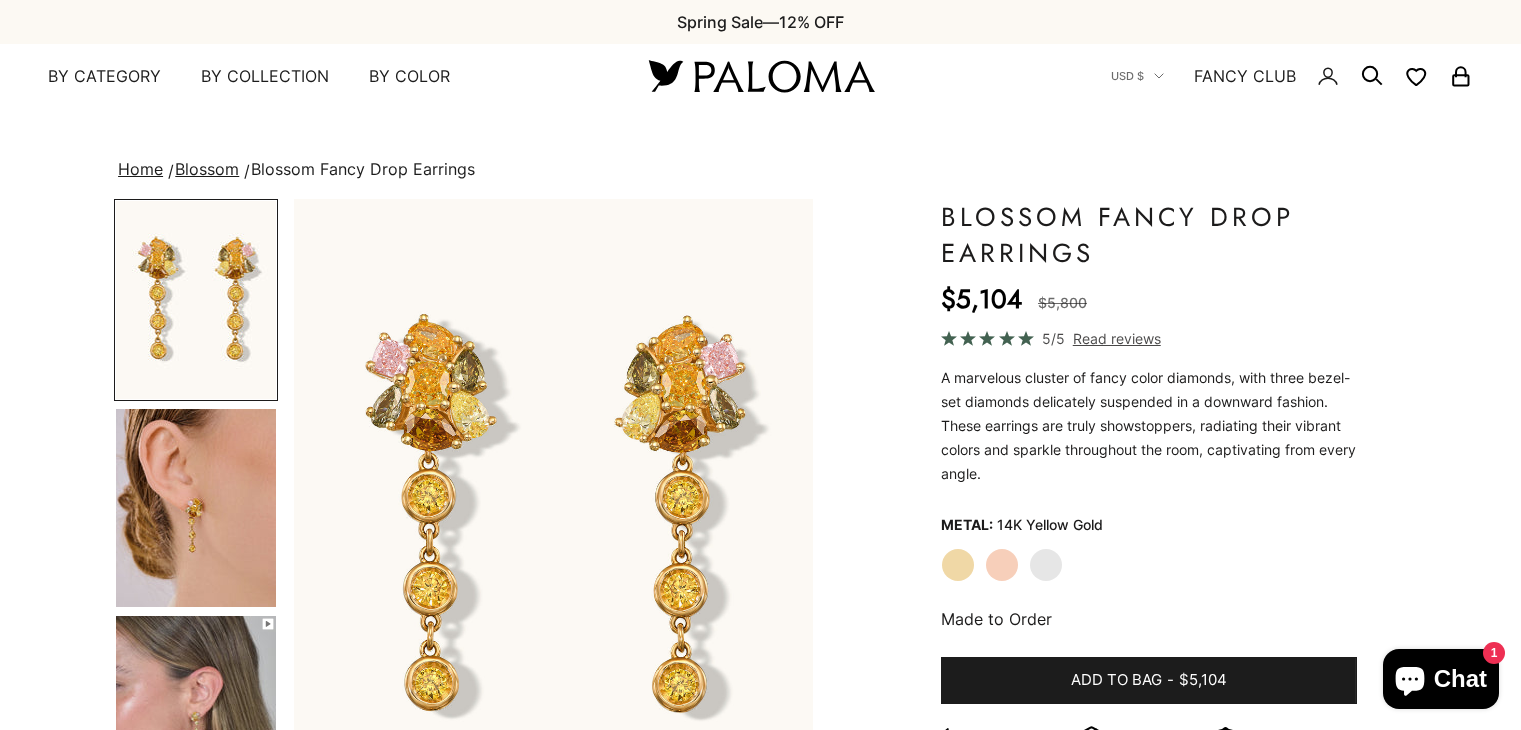 scroll, scrollTop: 0, scrollLeft: 0, axis: both 